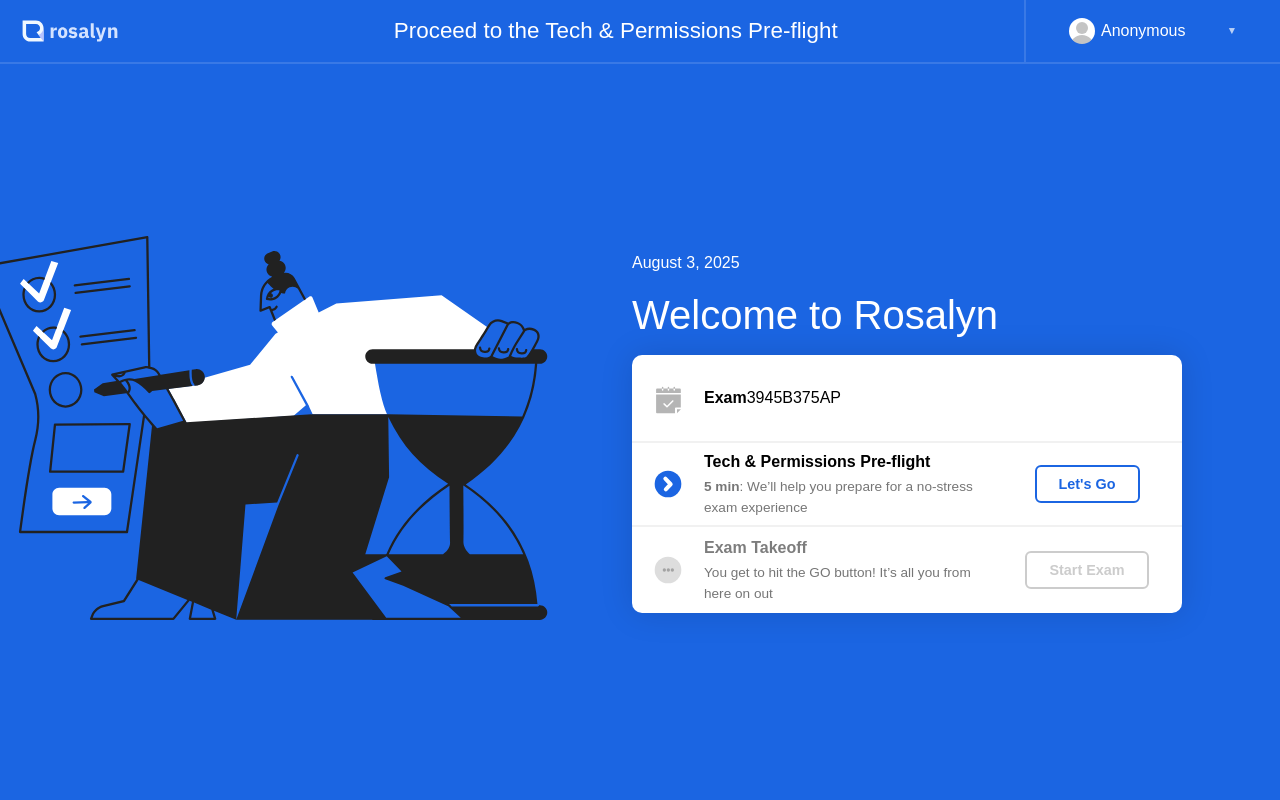 scroll, scrollTop: 0, scrollLeft: 0, axis: both 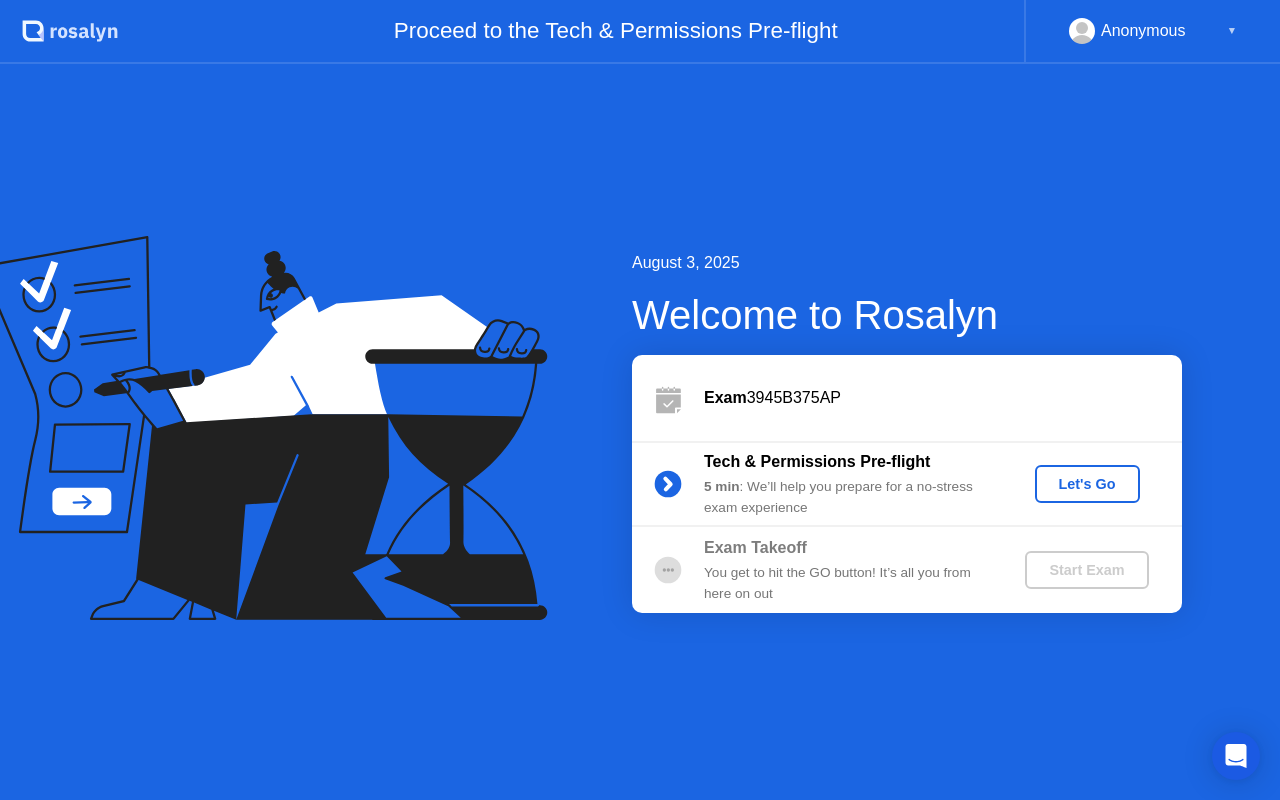click on "Let's Go" 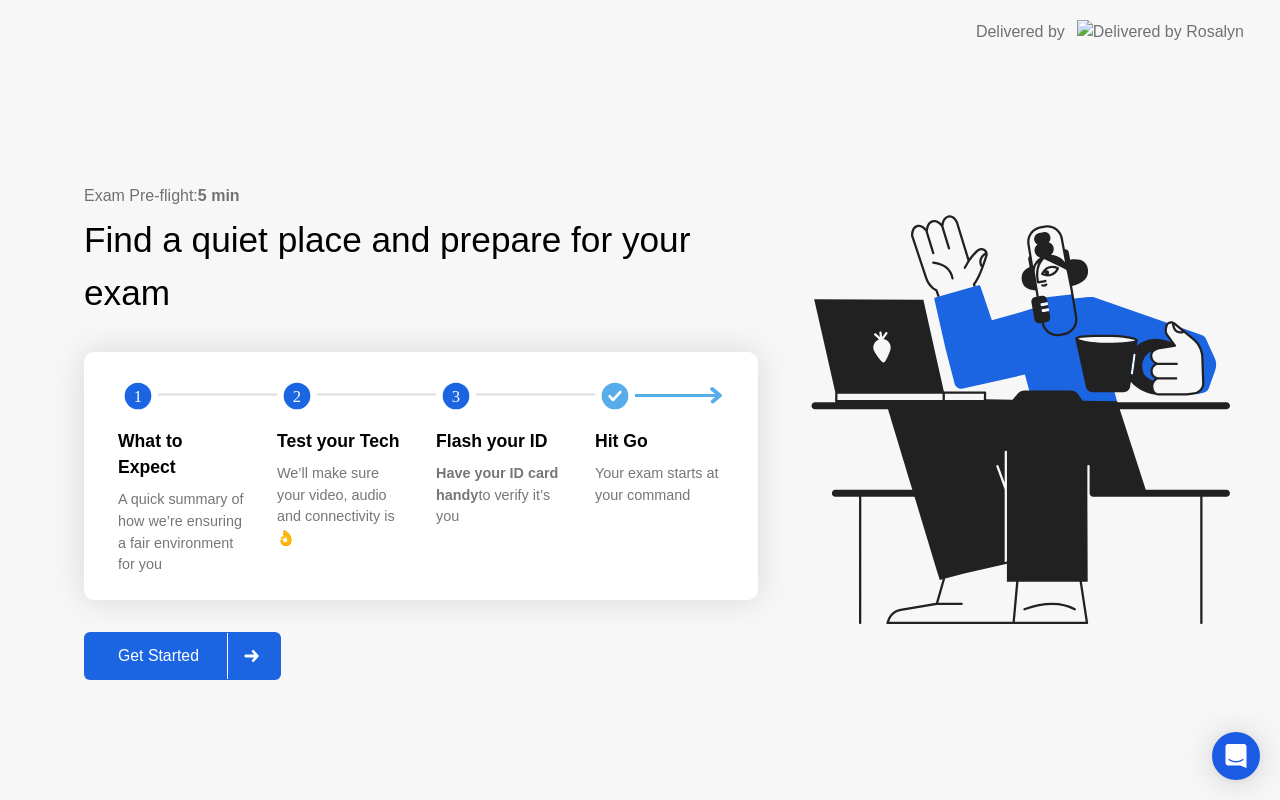 click on "Get Started" 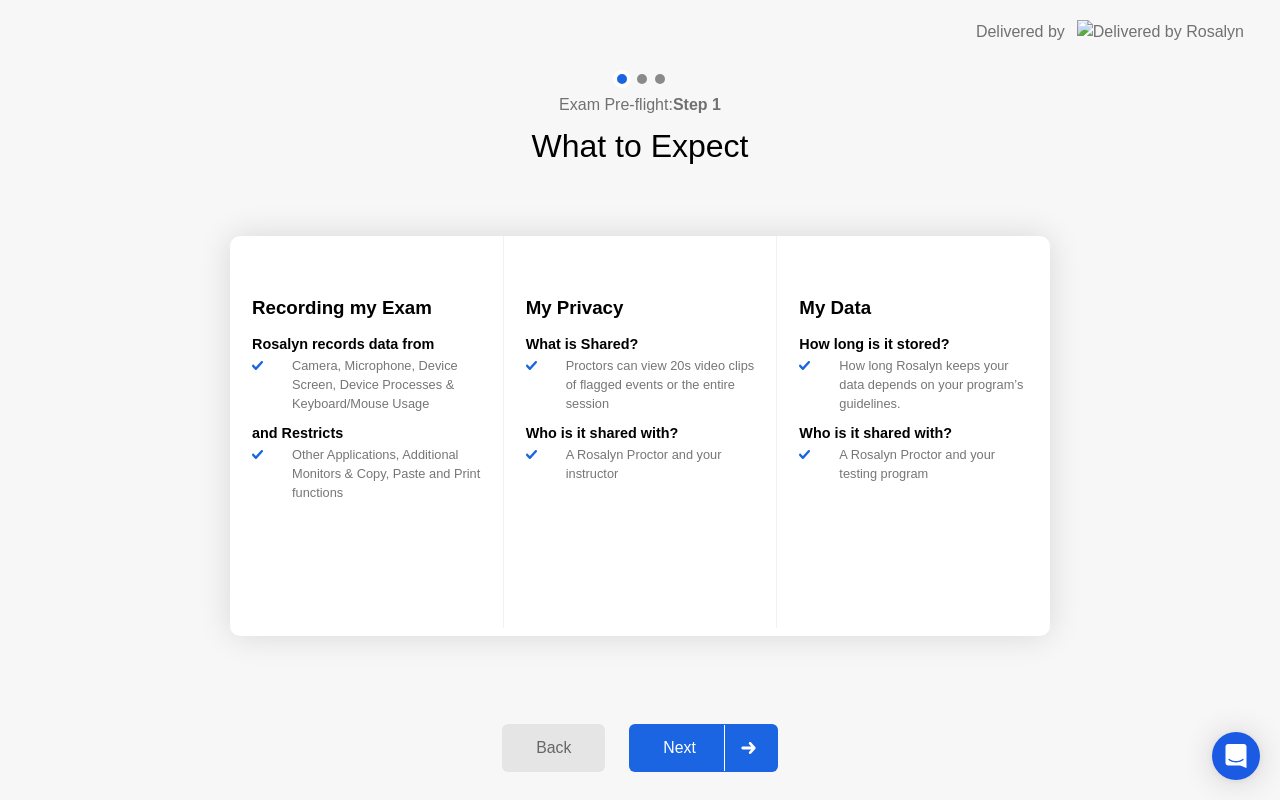 click on "Next" 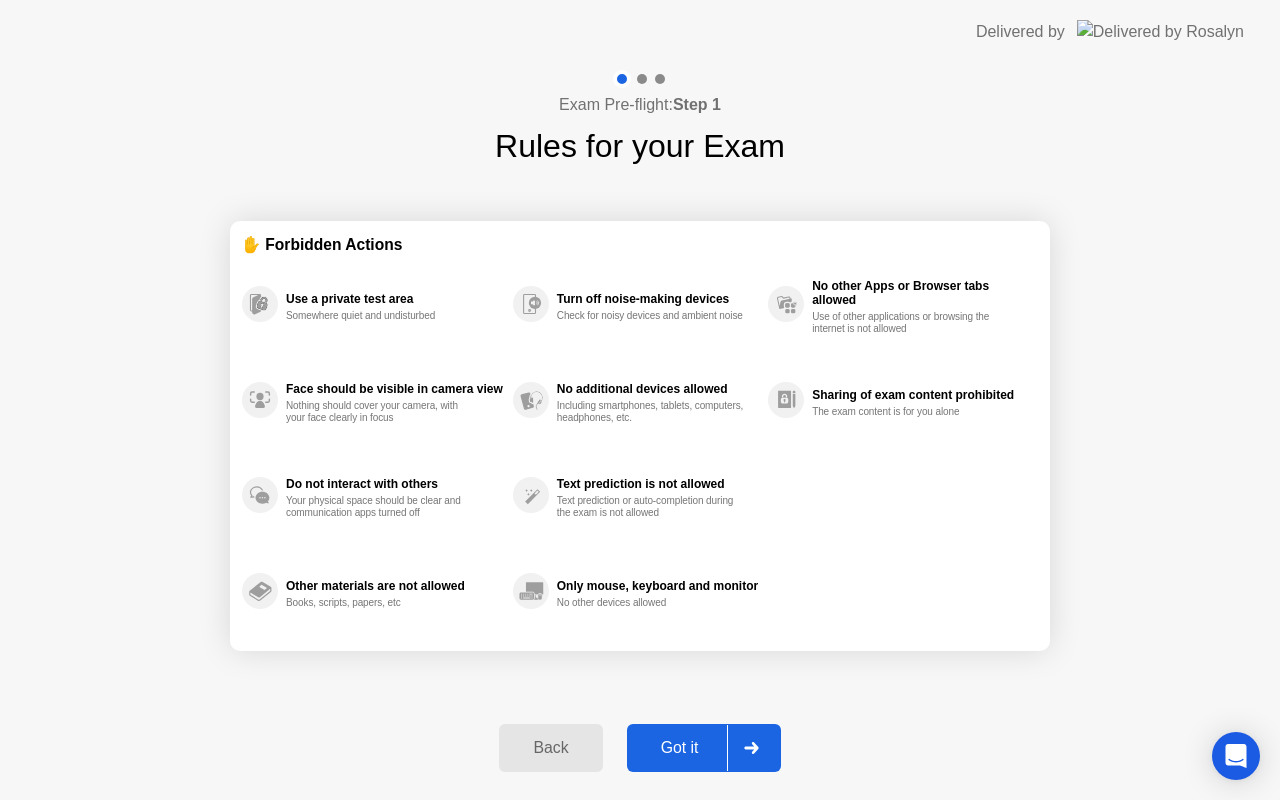 click on "Got it" 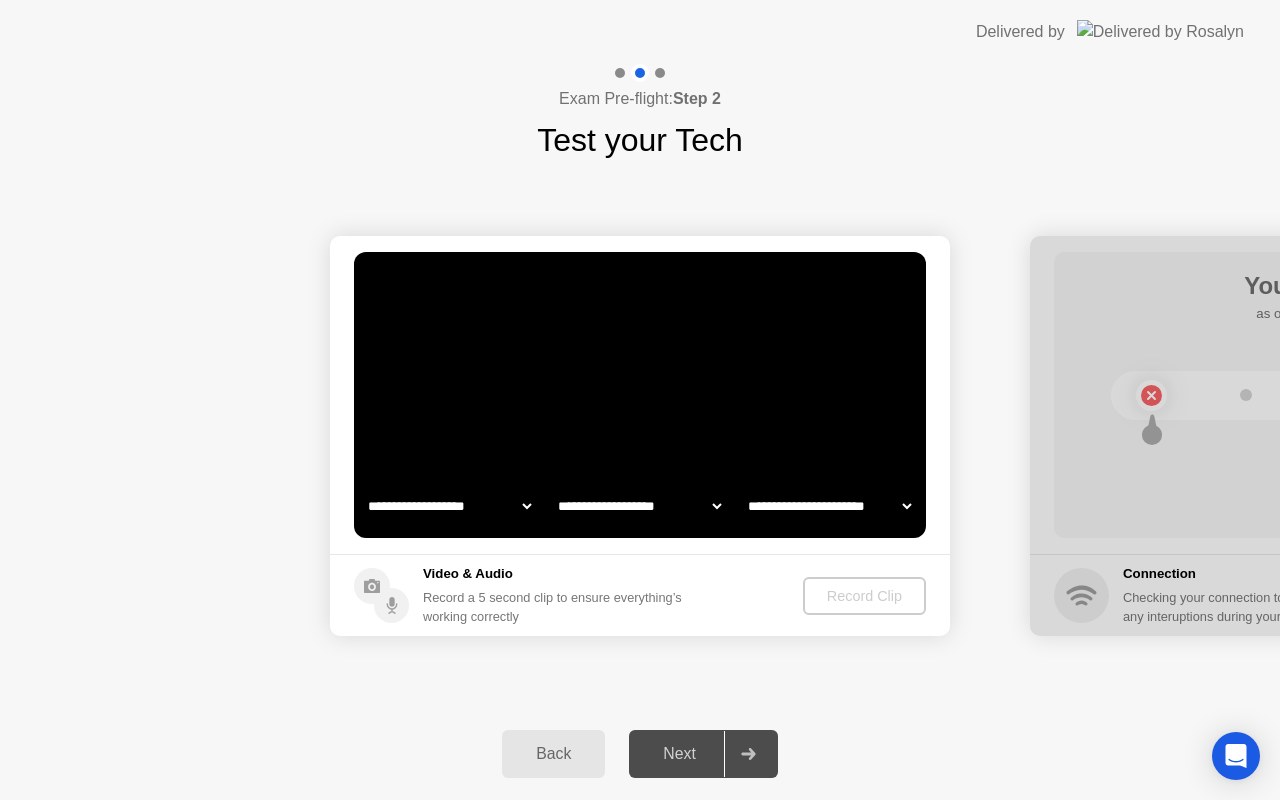 select on "**********" 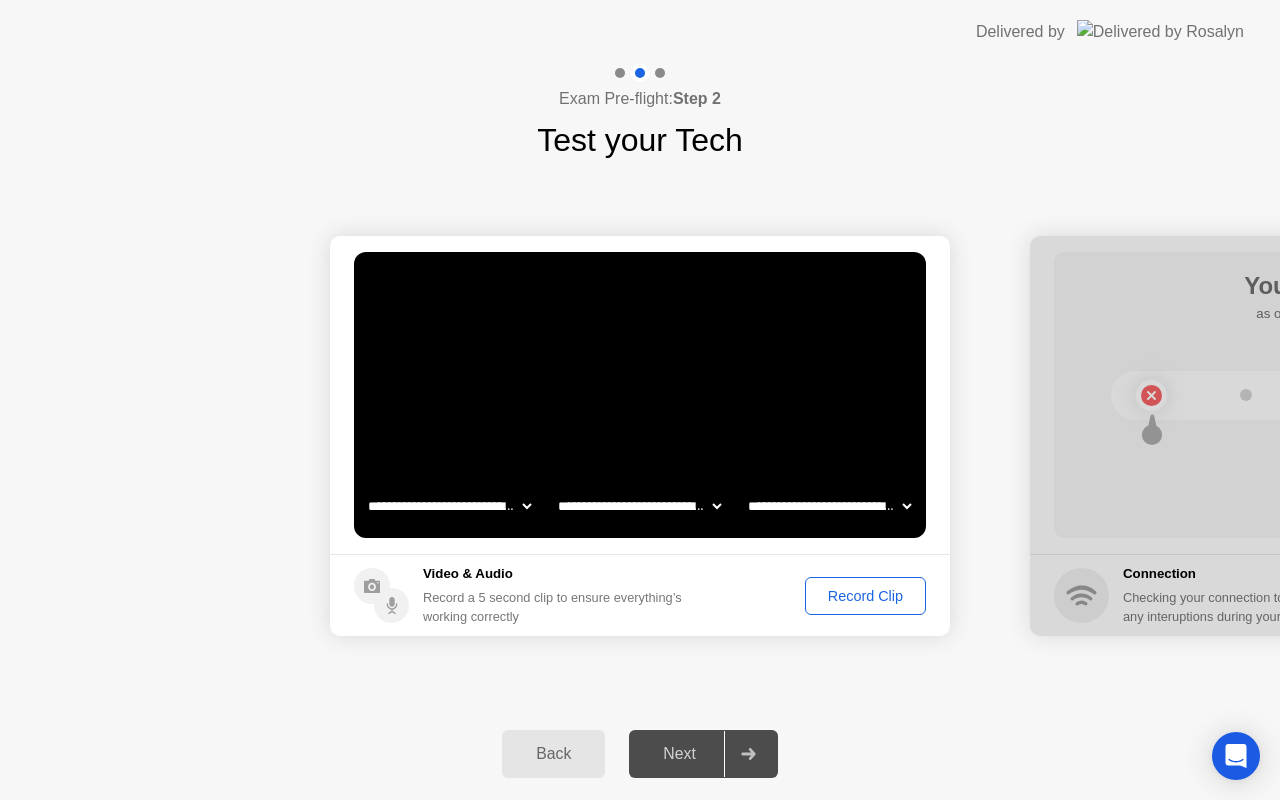 click on "**********" 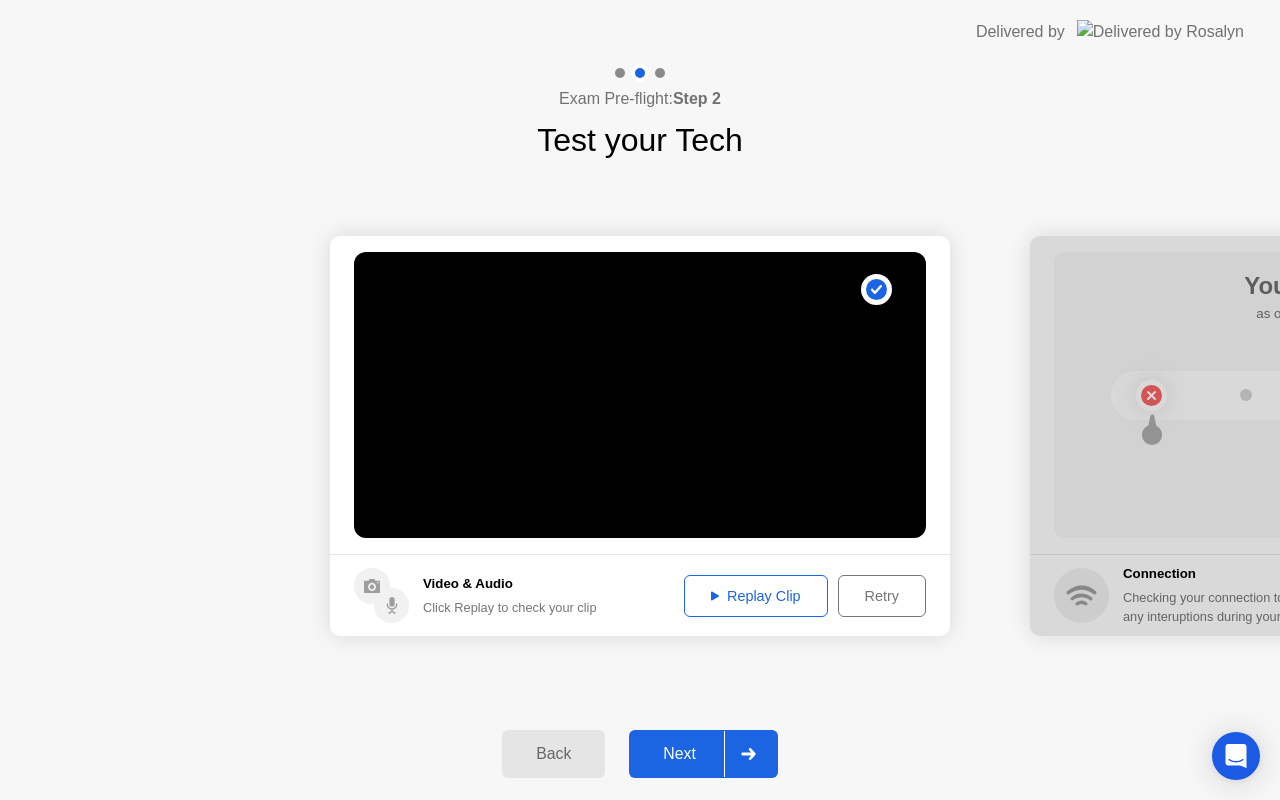 click on "Replay Clip" 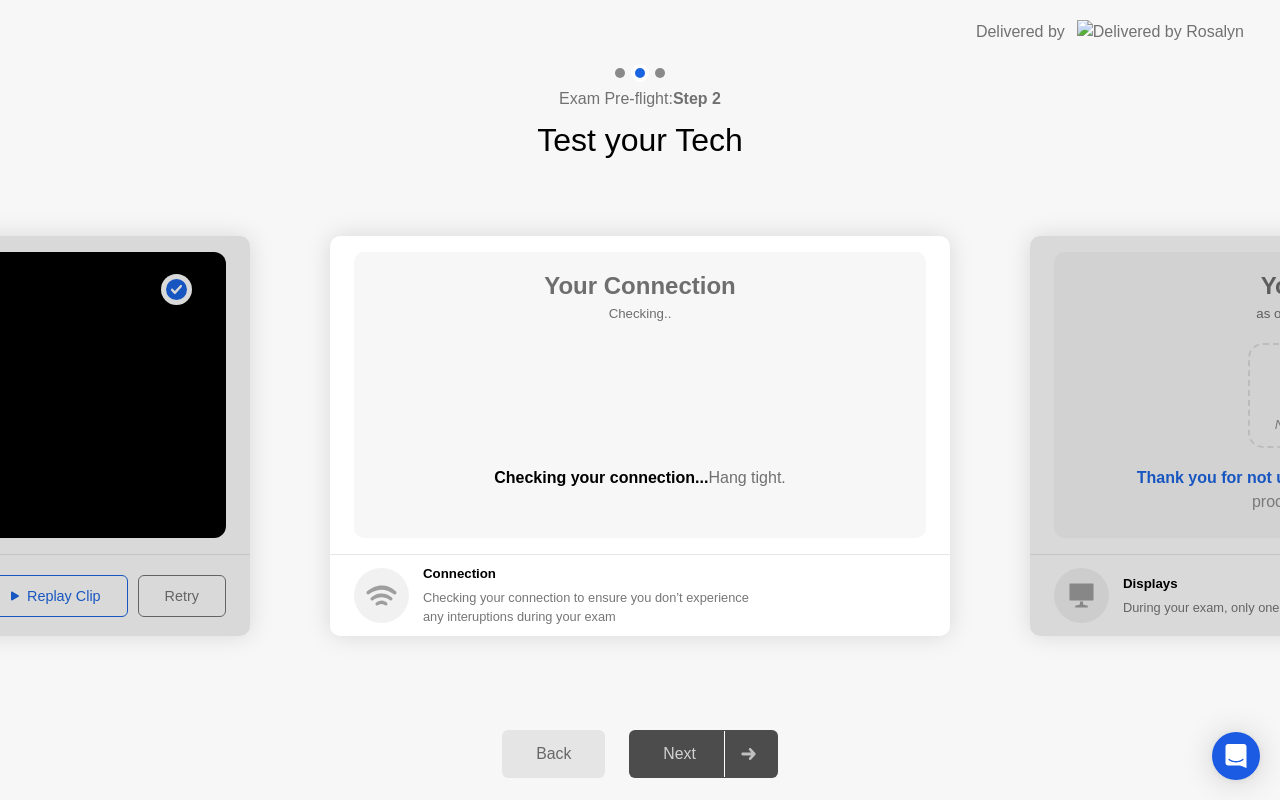 click on "Next" 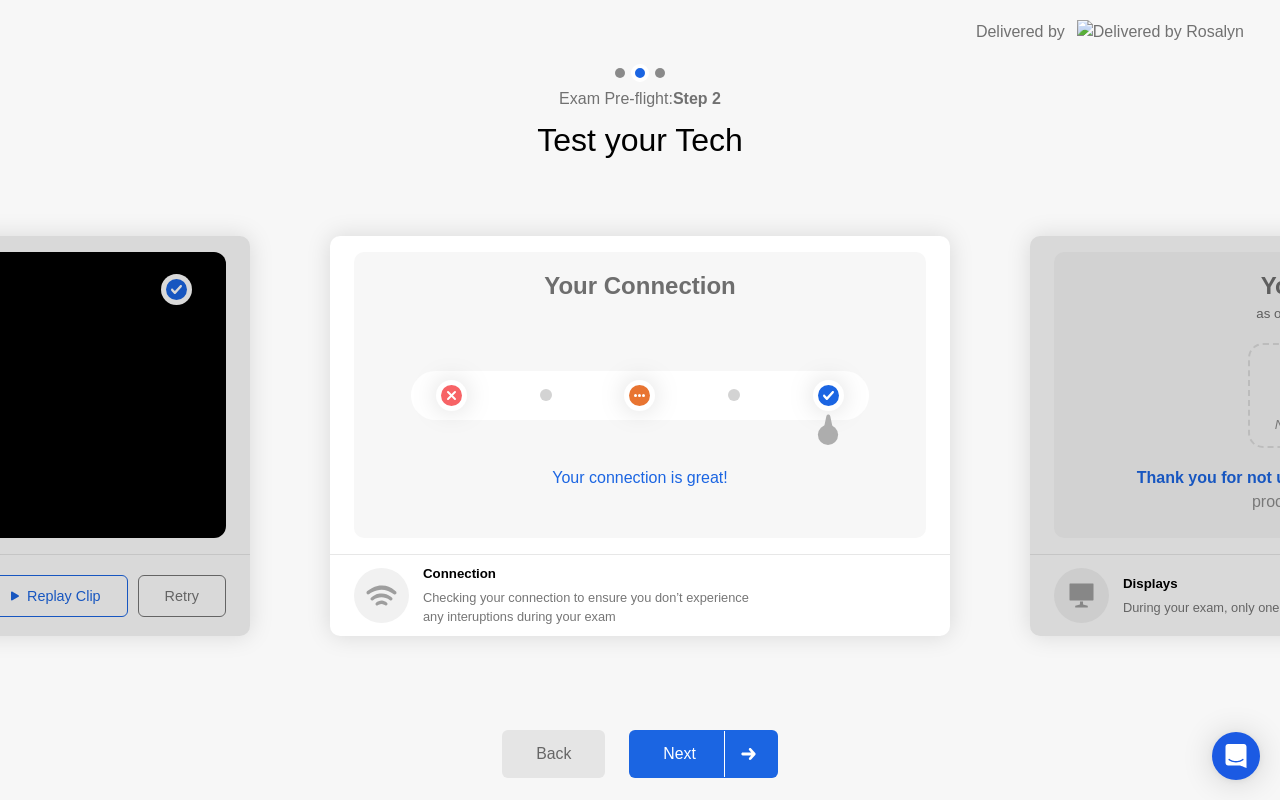 click on "Next" 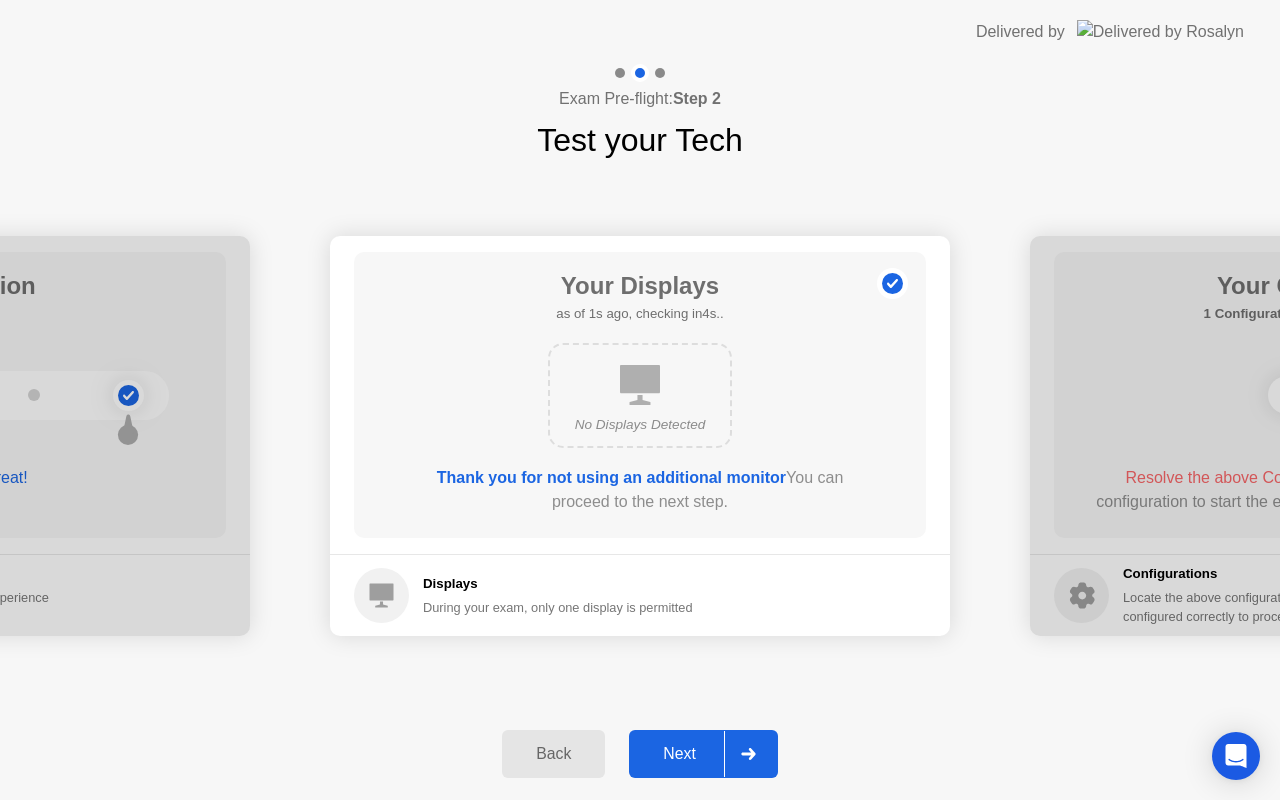 click on "Next" 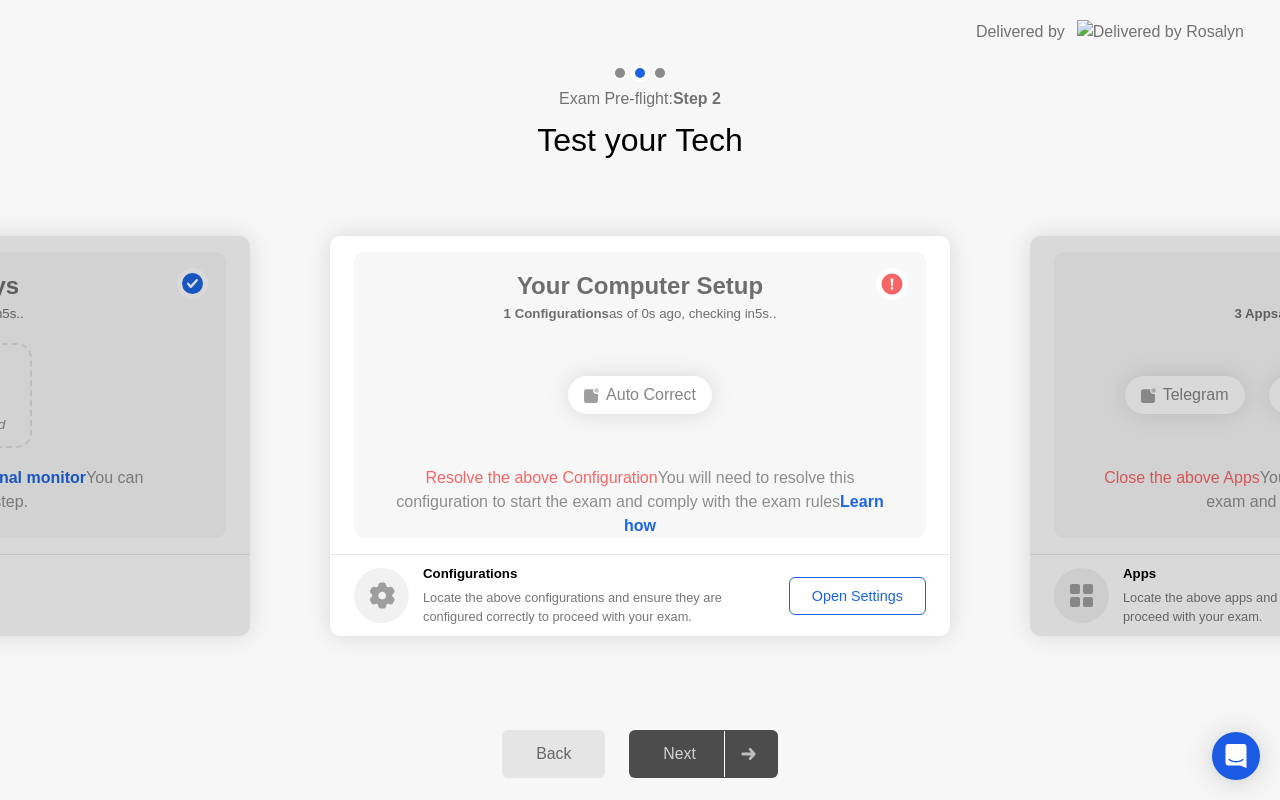 click on "Open Settings" 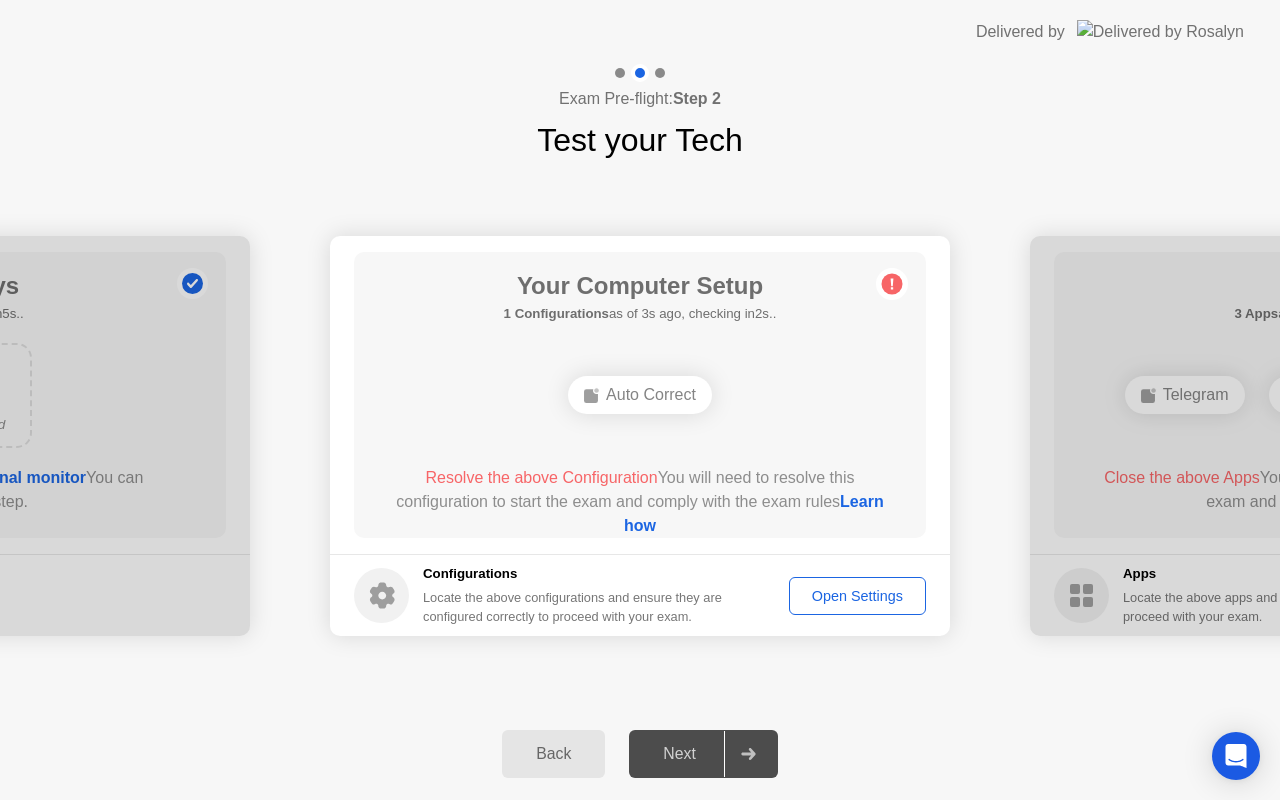 click on "Learn how" 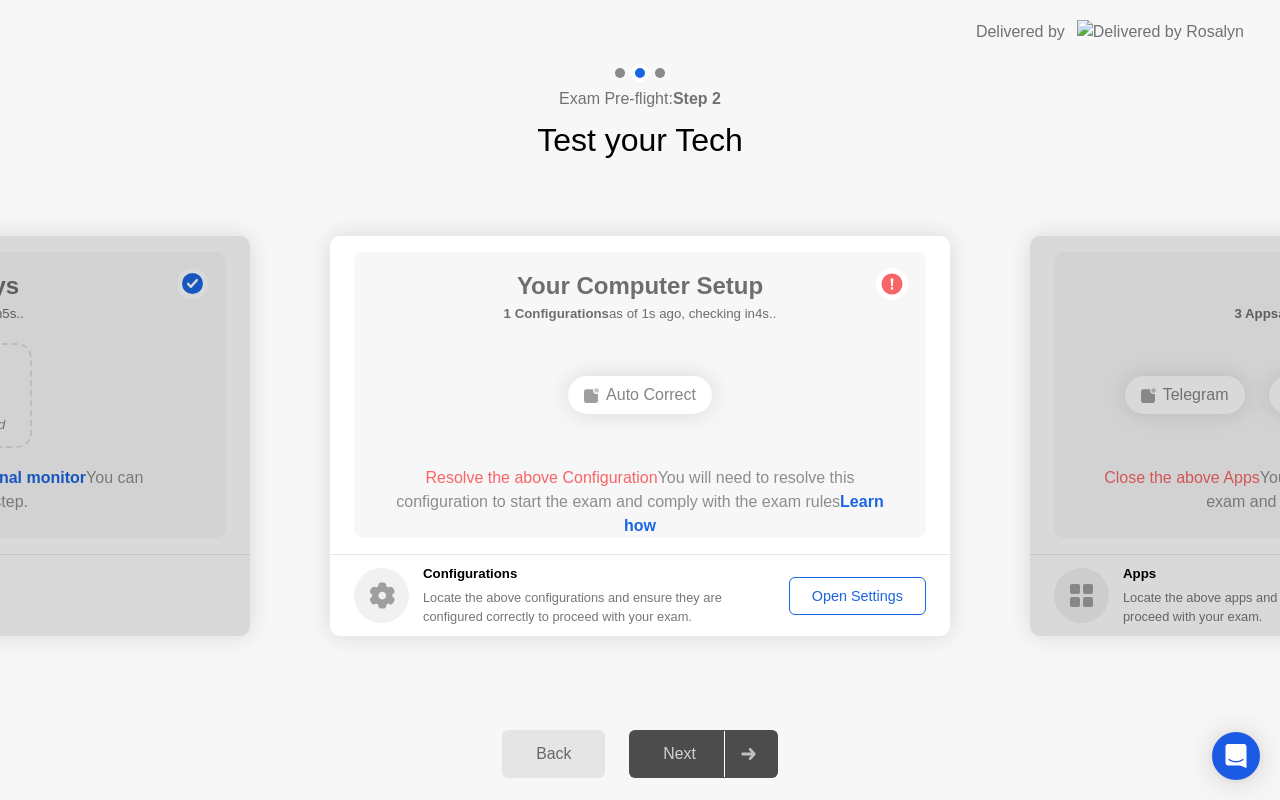 drag, startPoint x: 659, startPoint y: 478, endPoint x: 541, endPoint y: 480, distance: 118.016945 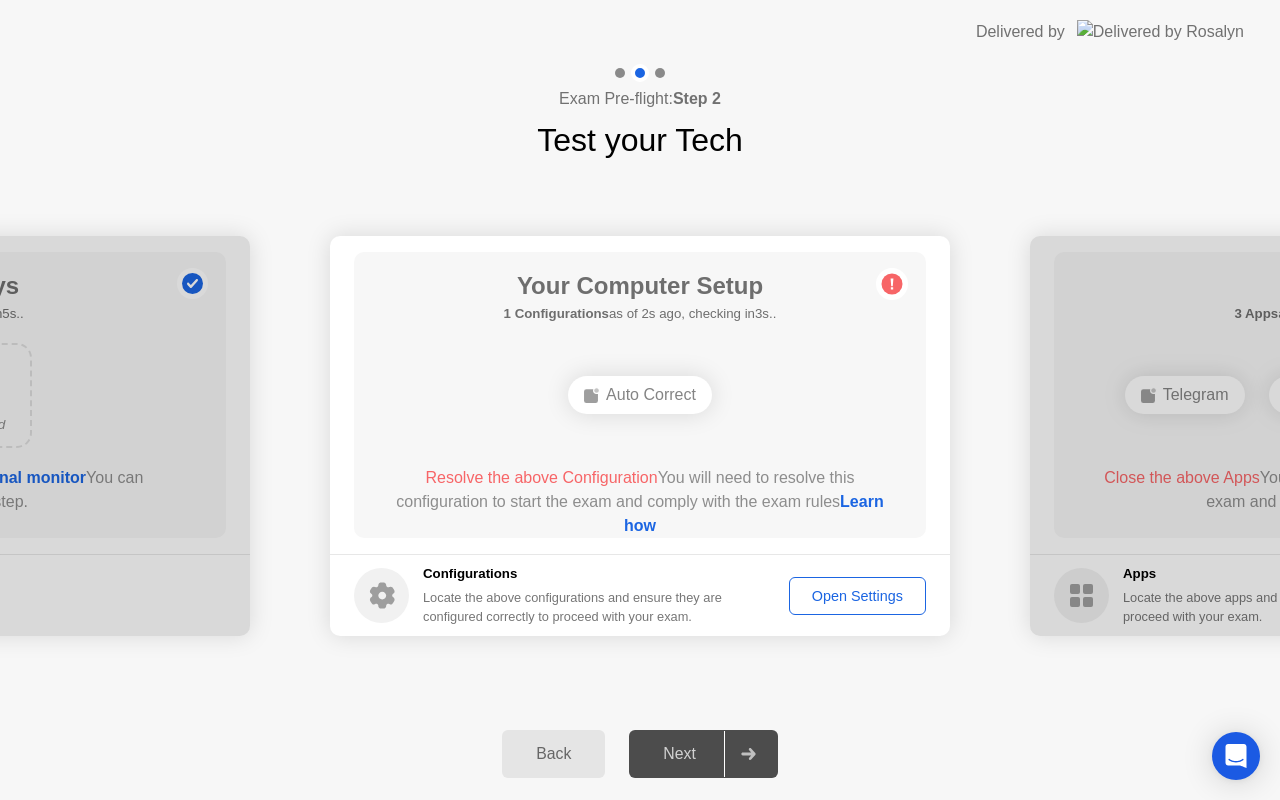 click on "Next" 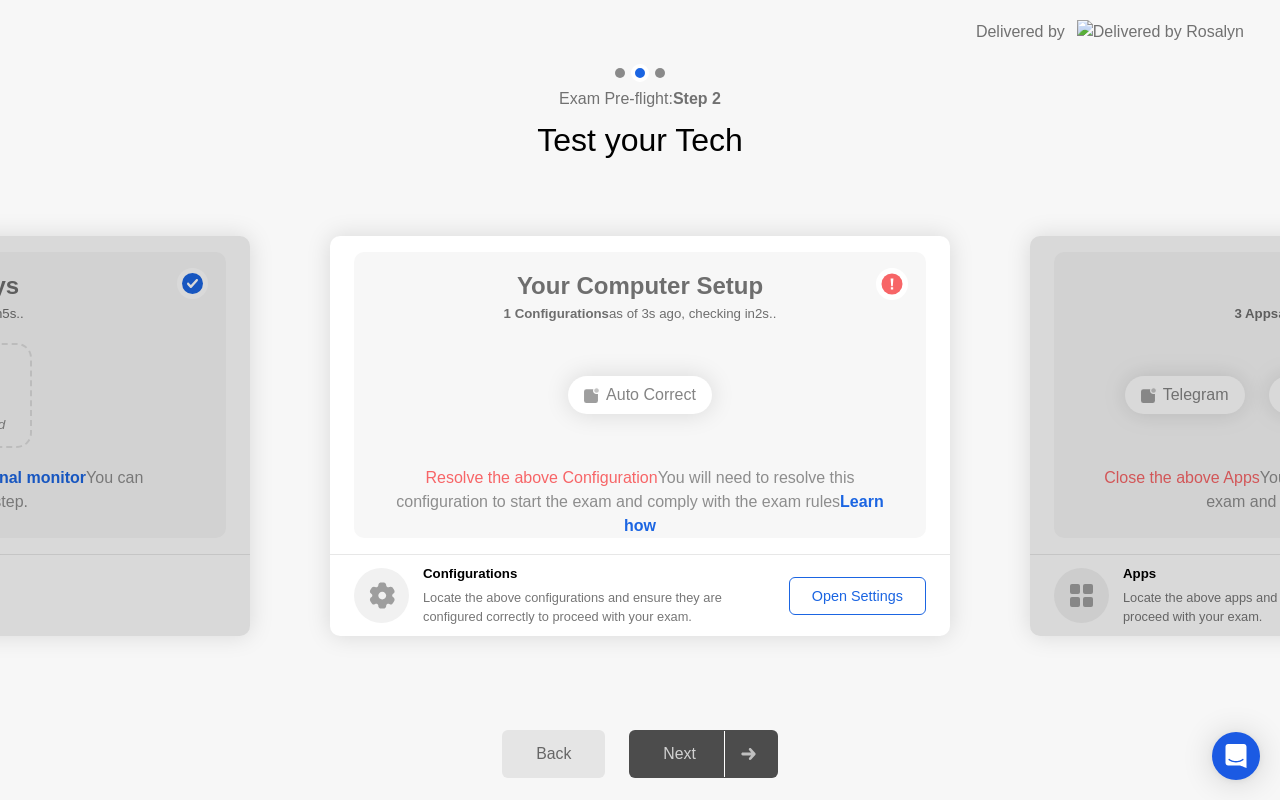 click on "Next" 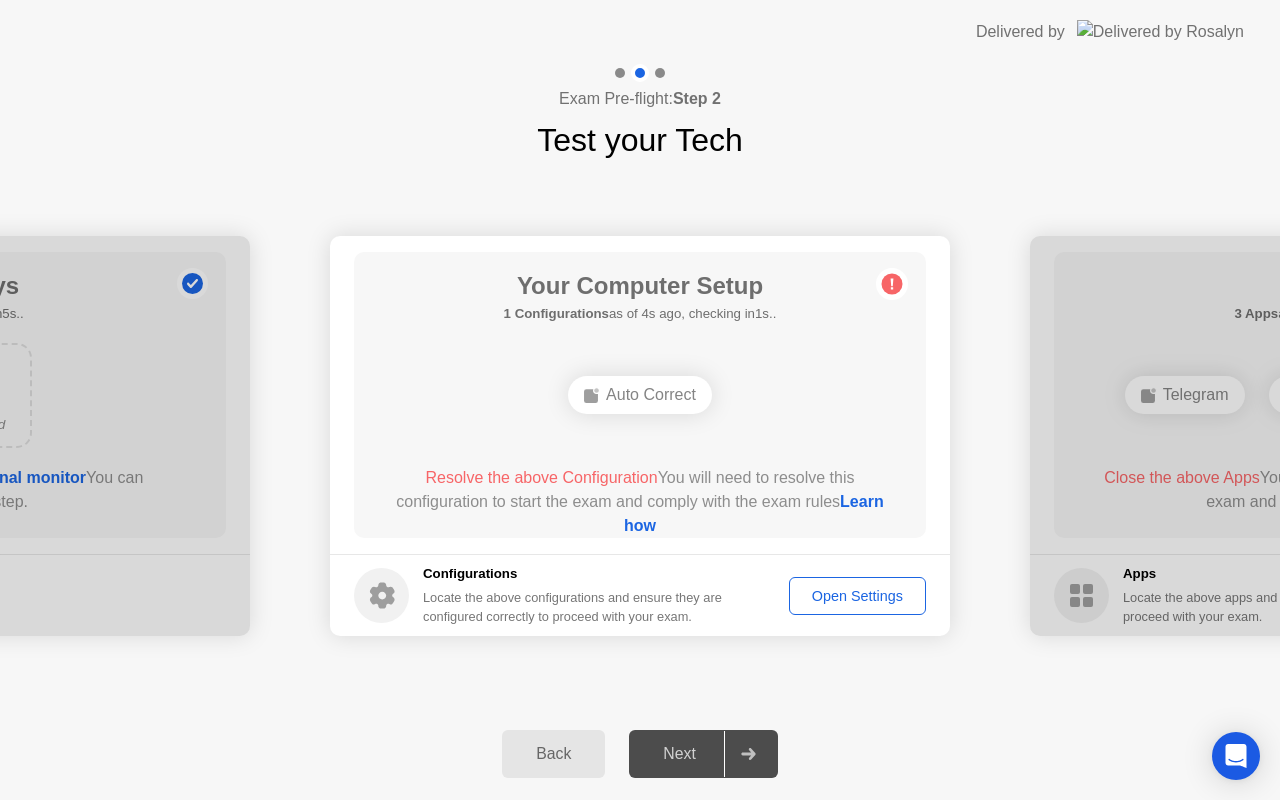 click on "Next" 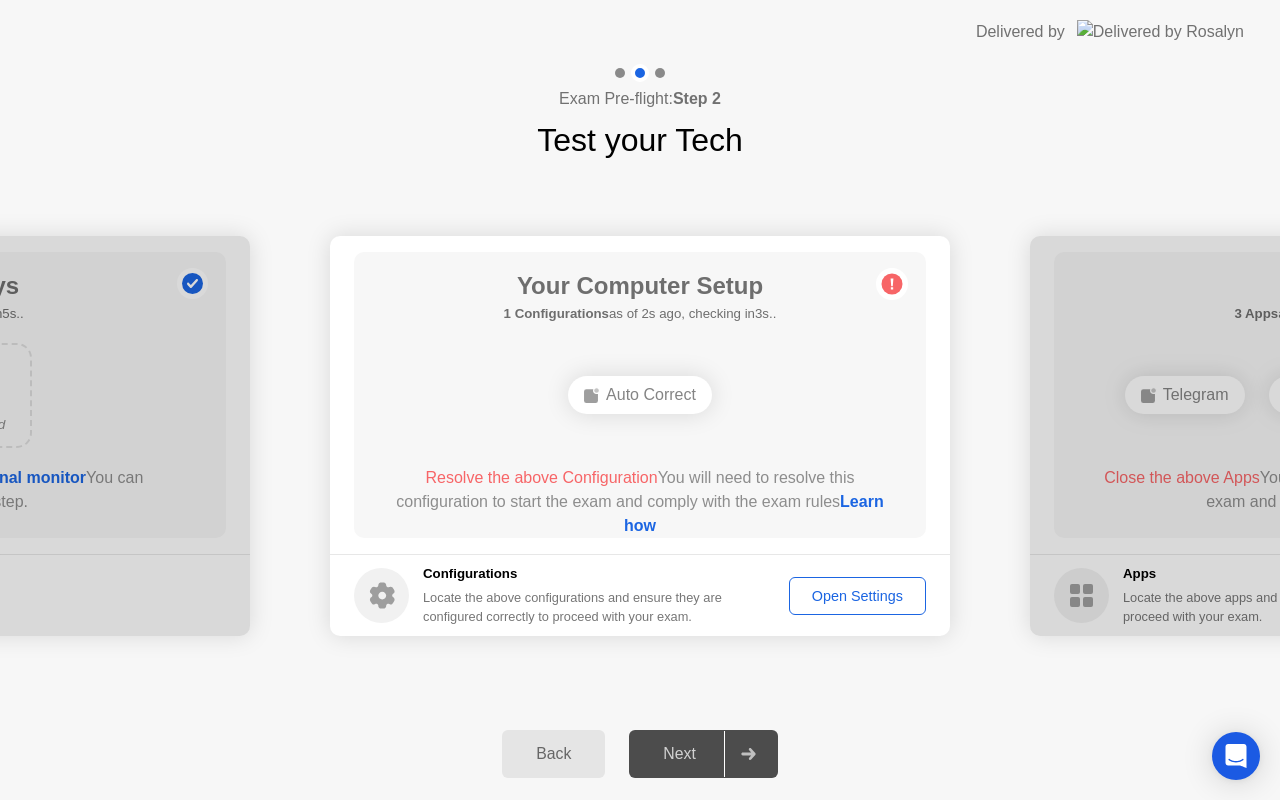click on "Auto Correct" 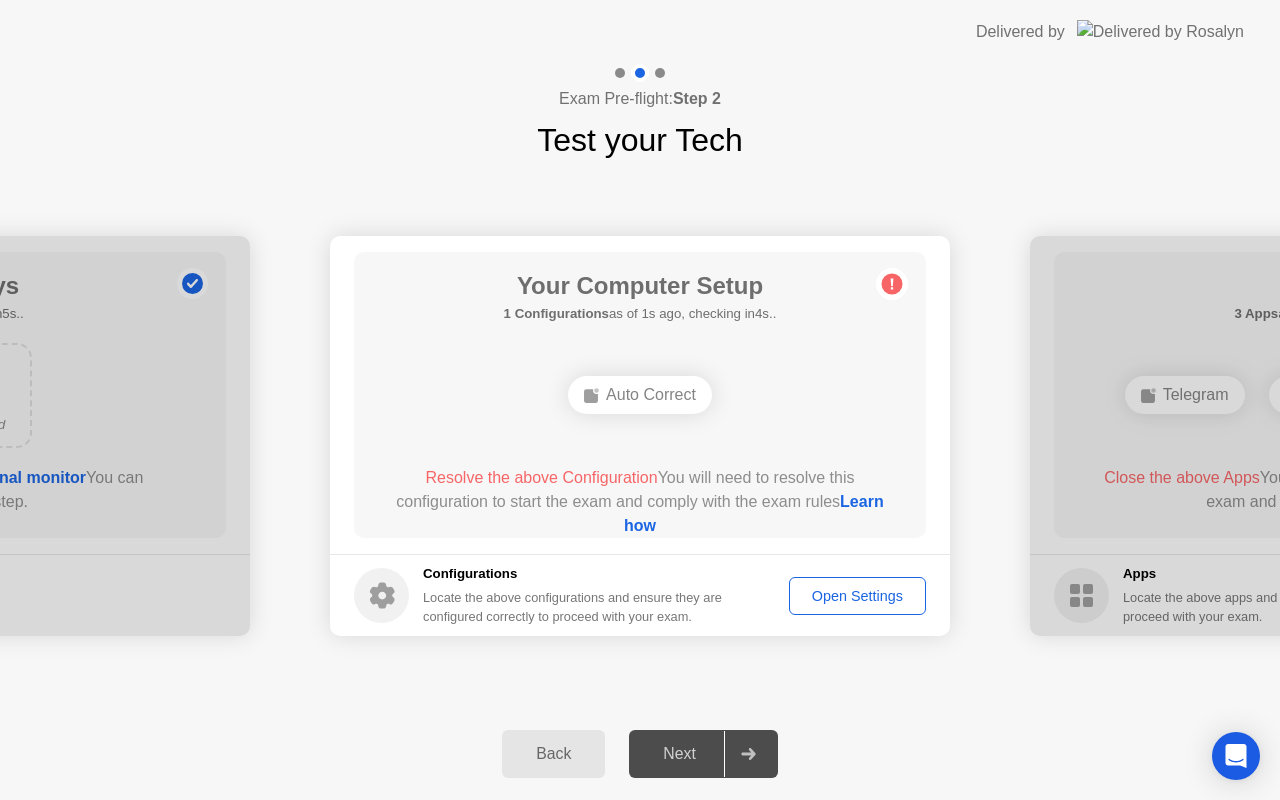 click on "Open Settings" 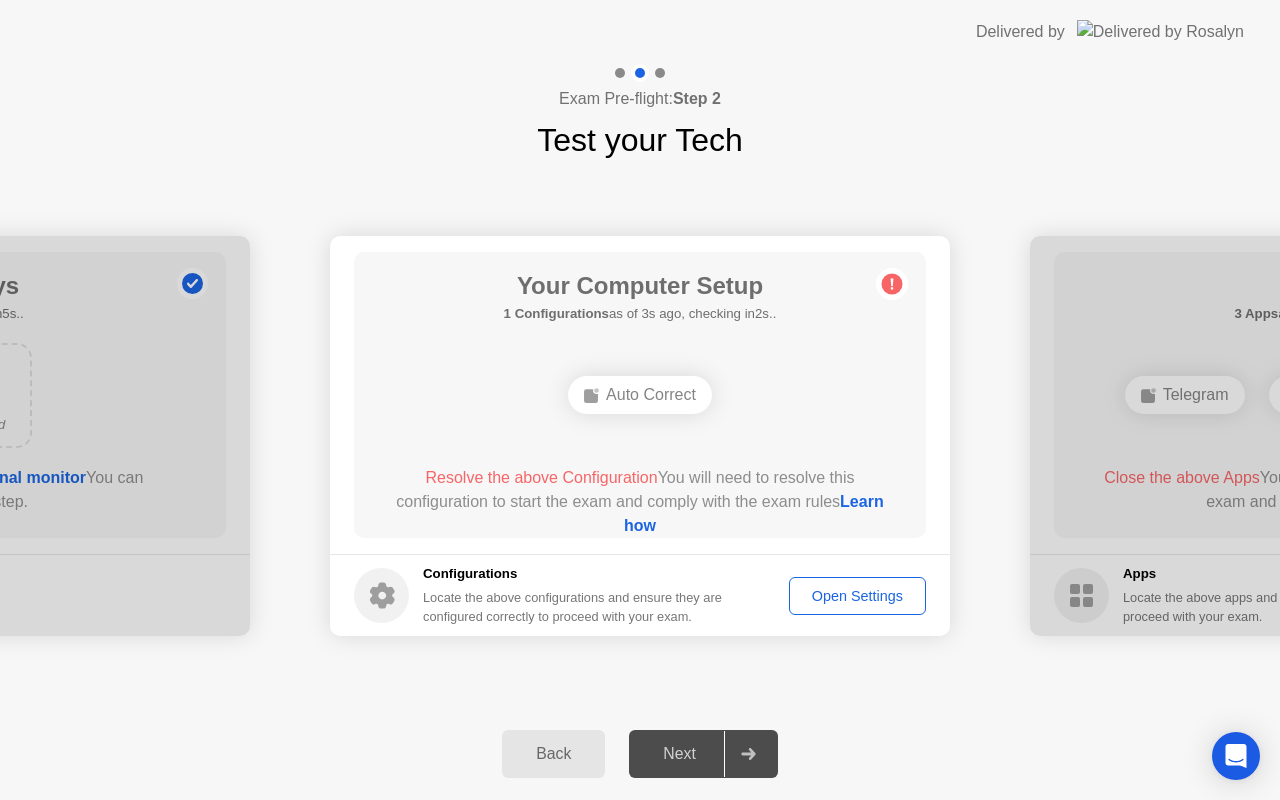 click 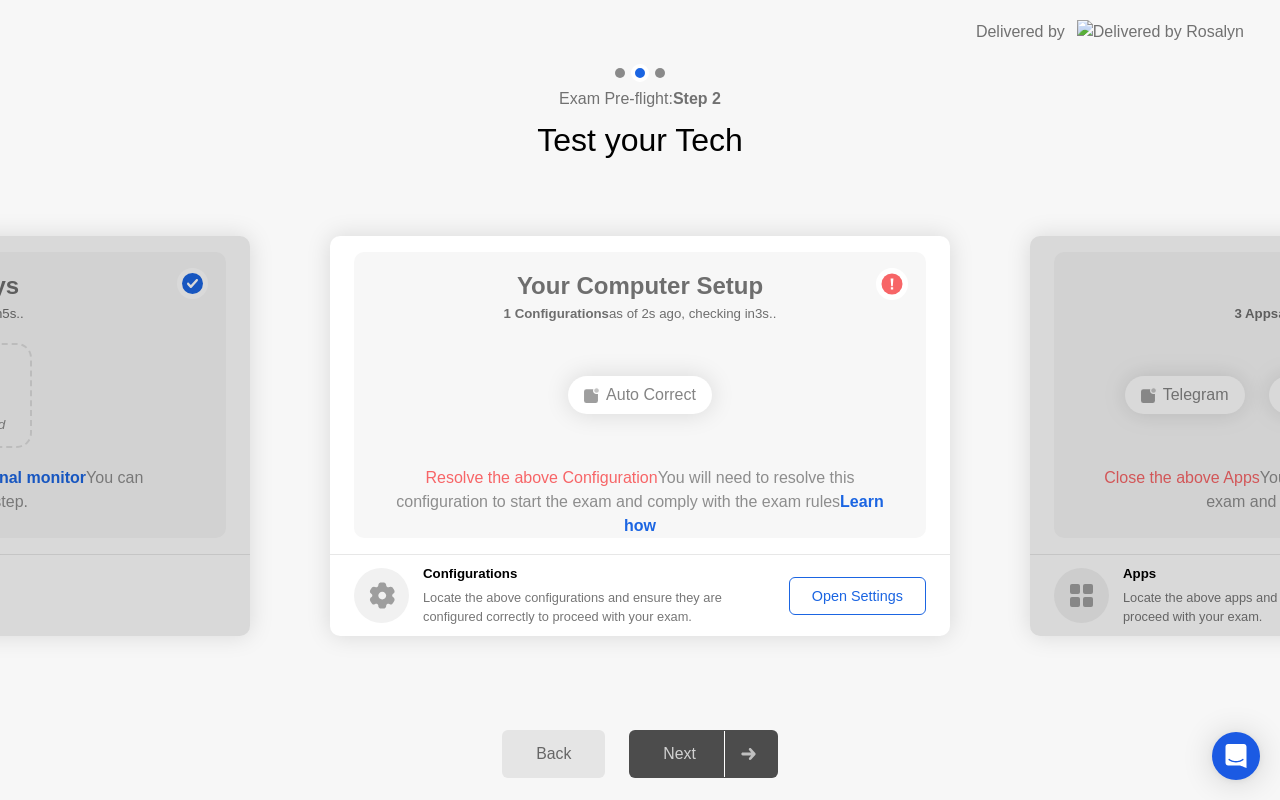 click on "Learn how" 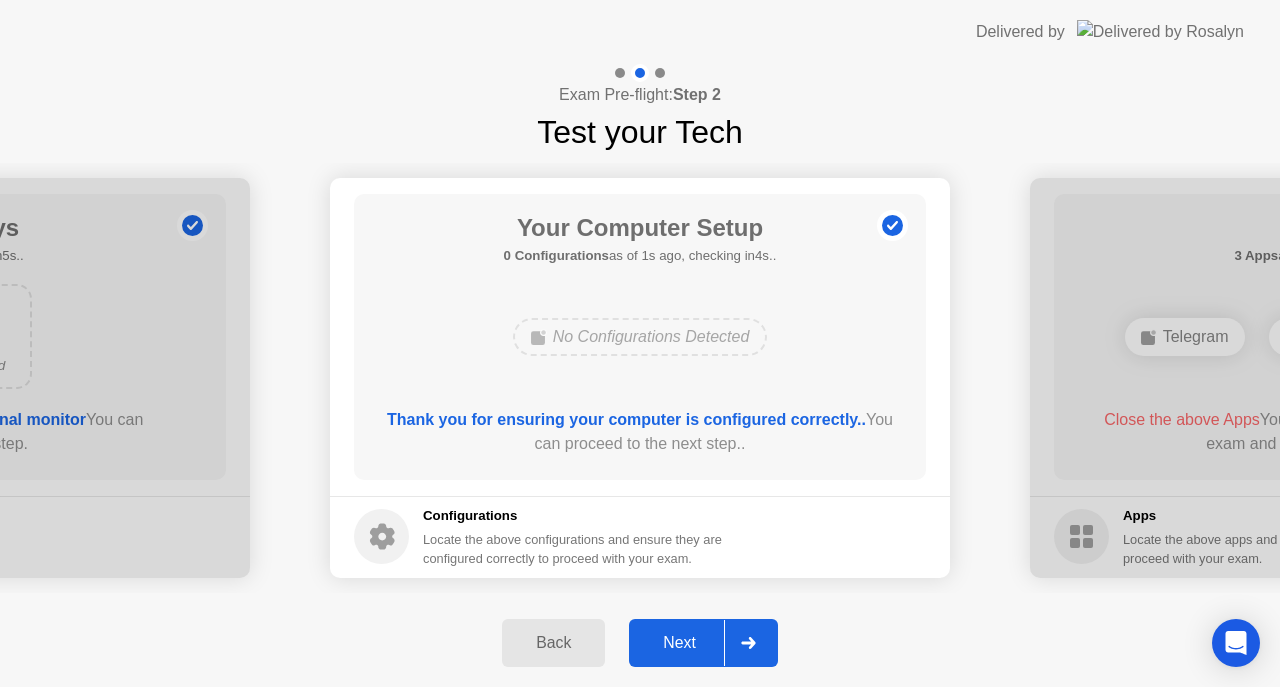 click on "**********" 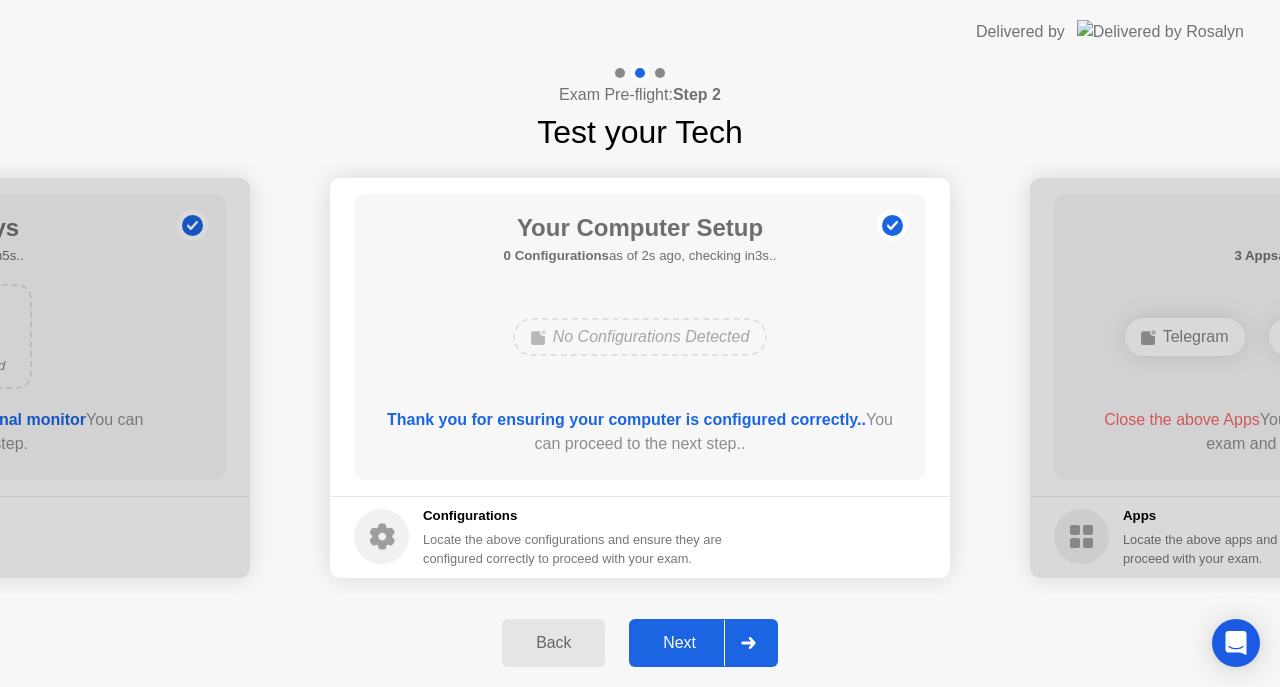 click on "**********" 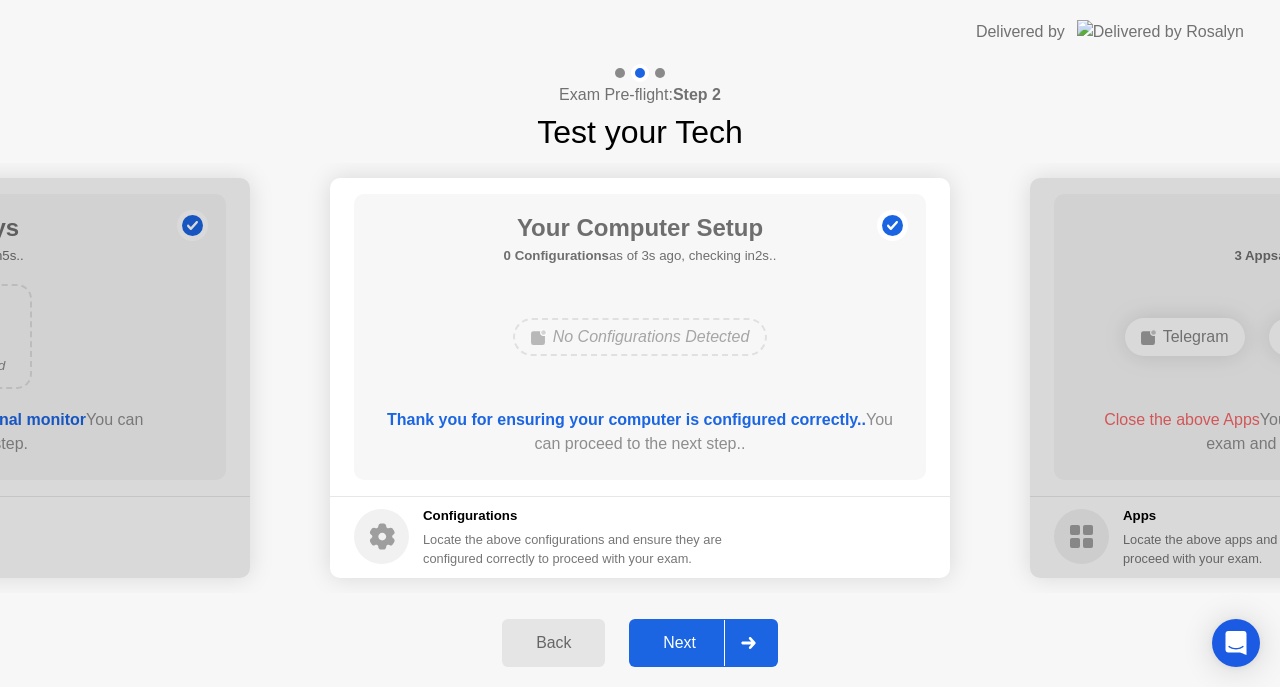 click on "No Configurations Detected" 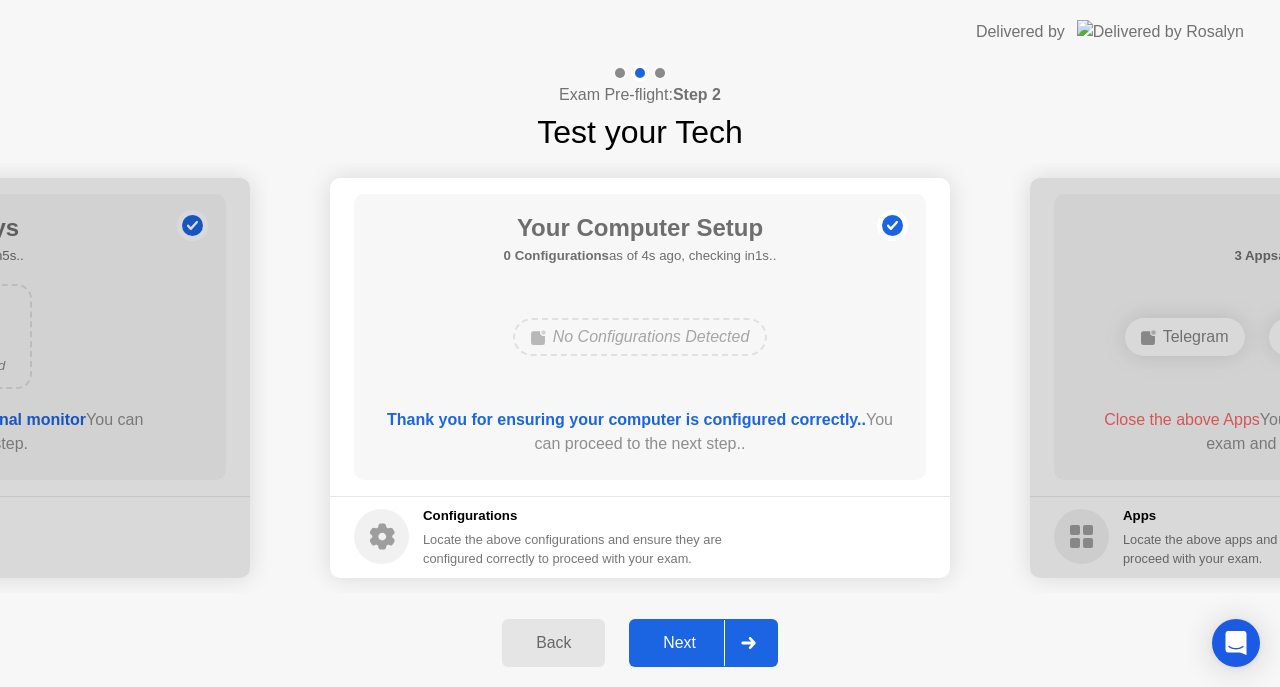 click on "No Configurations Detected" 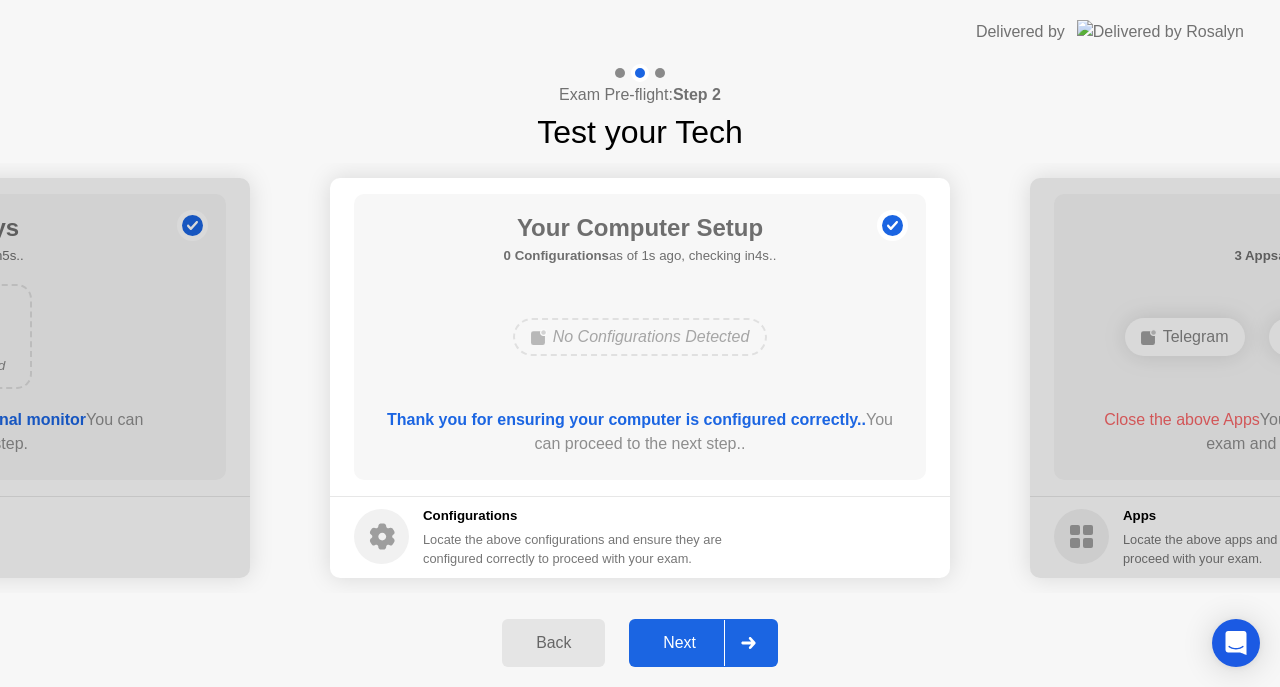 drag, startPoint x: 715, startPoint y: 599, endPoint x: 662, endPoint y: 541, distance: 78.56844 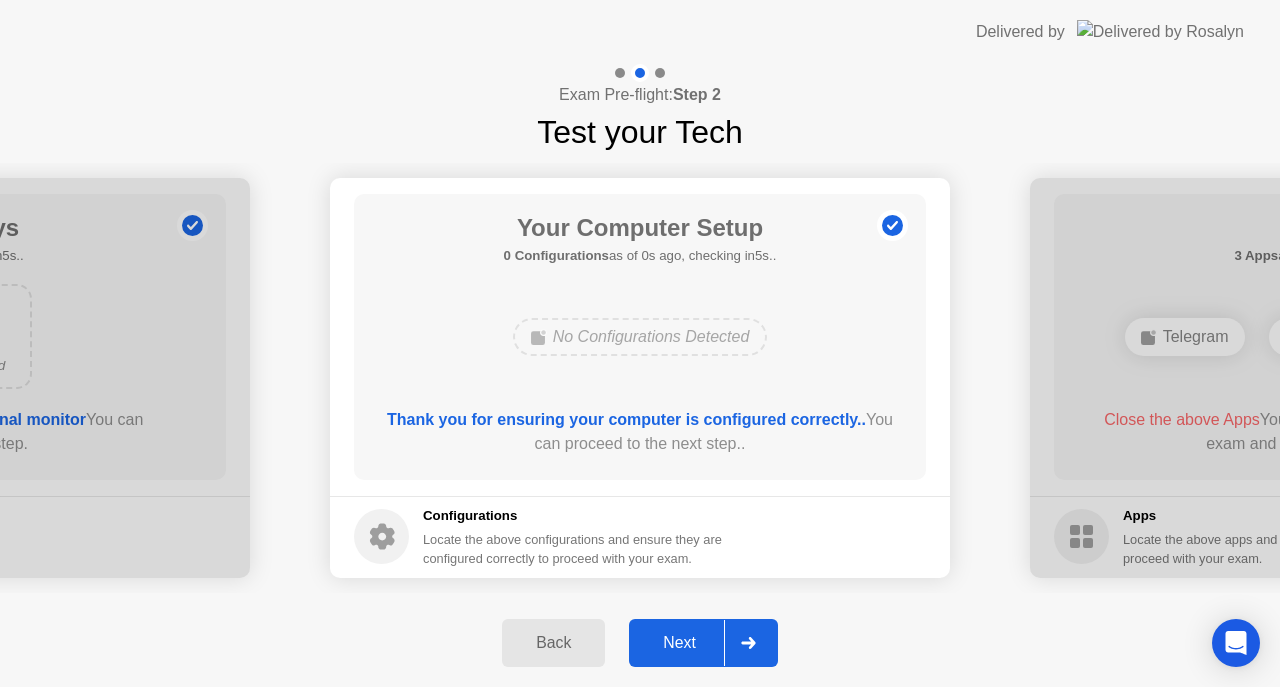 click 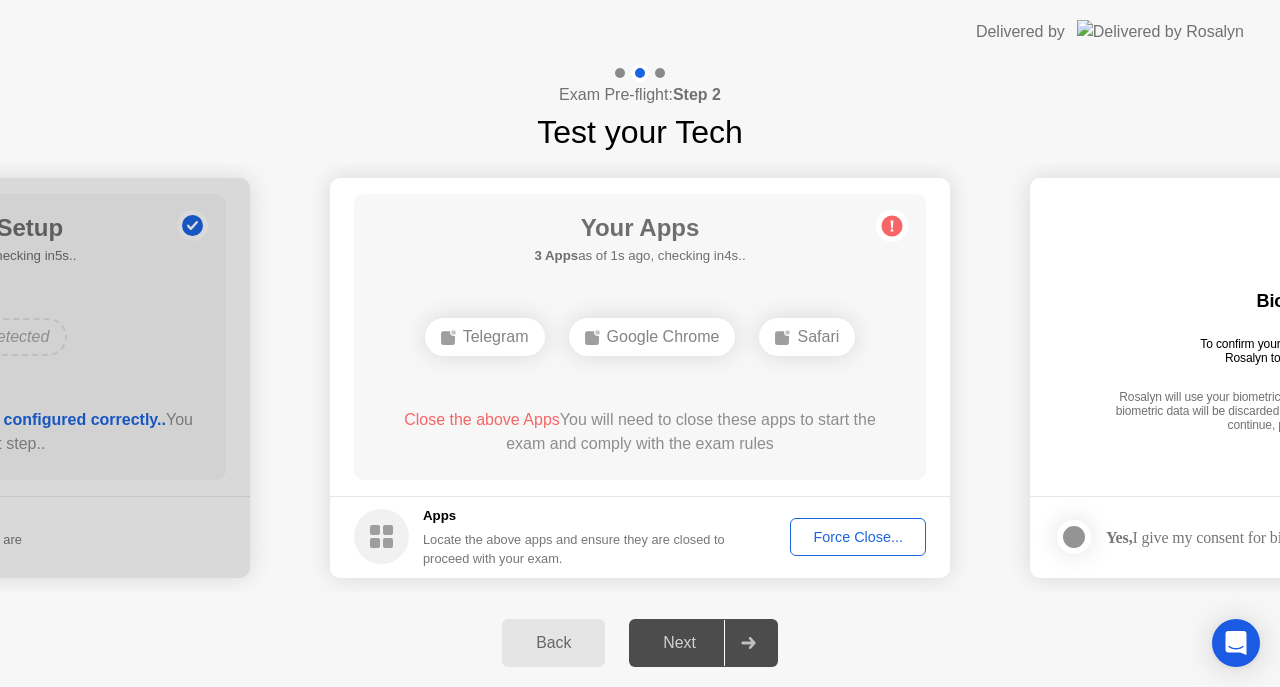click on "Force Close..." 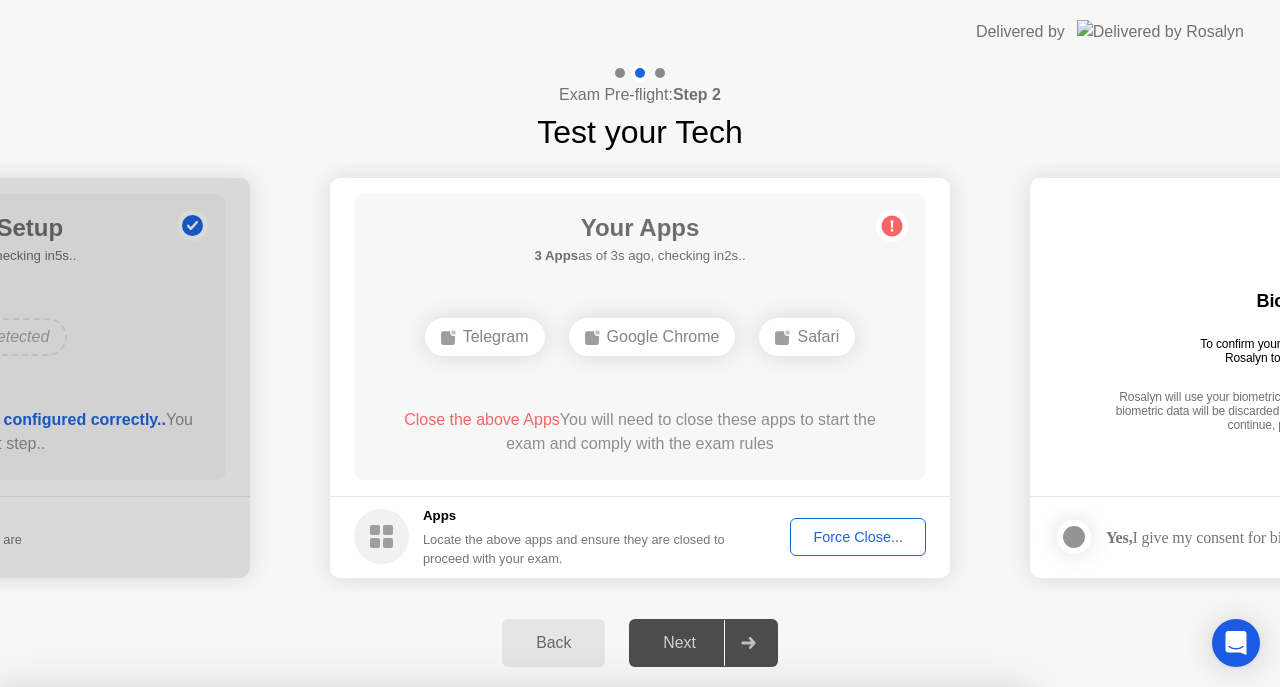click on "Confirm" at bounding box center [579, 963] 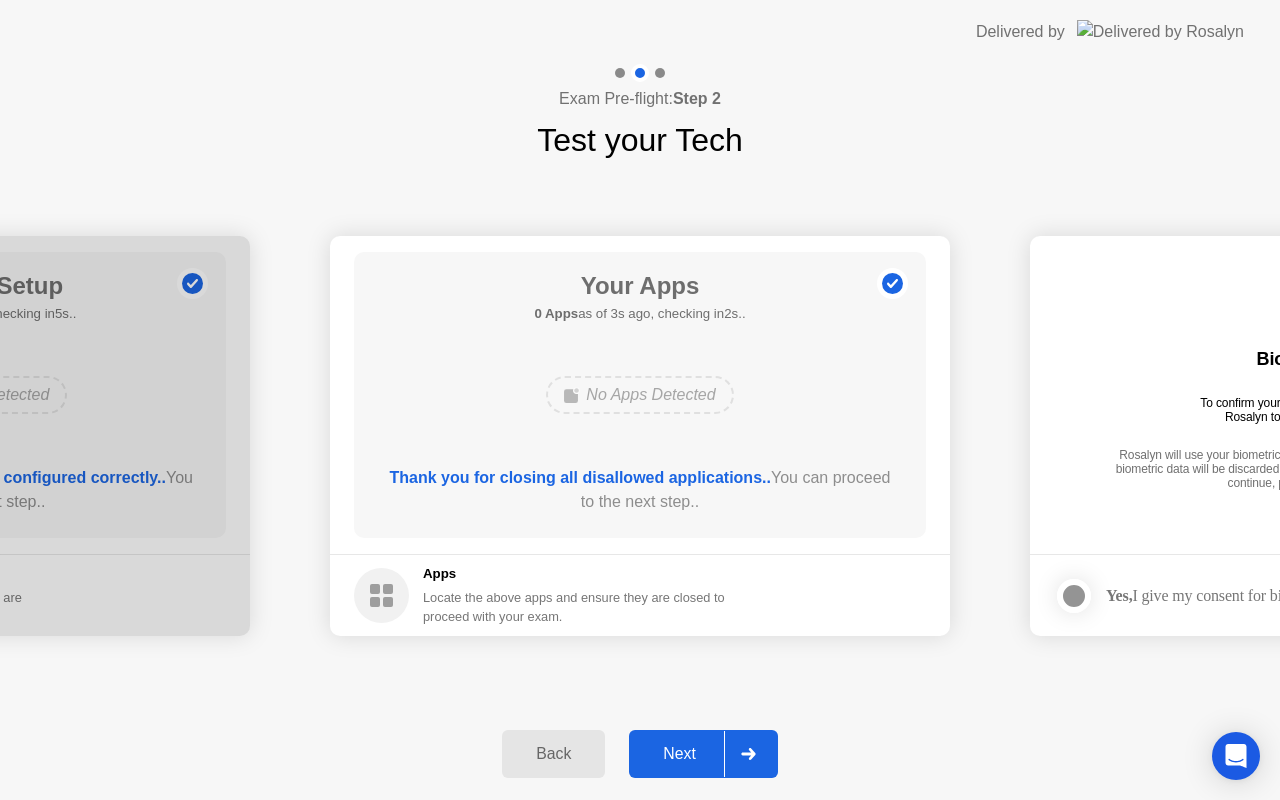 click on "Exam Pre-flight:  Step 2 Test your Tech" 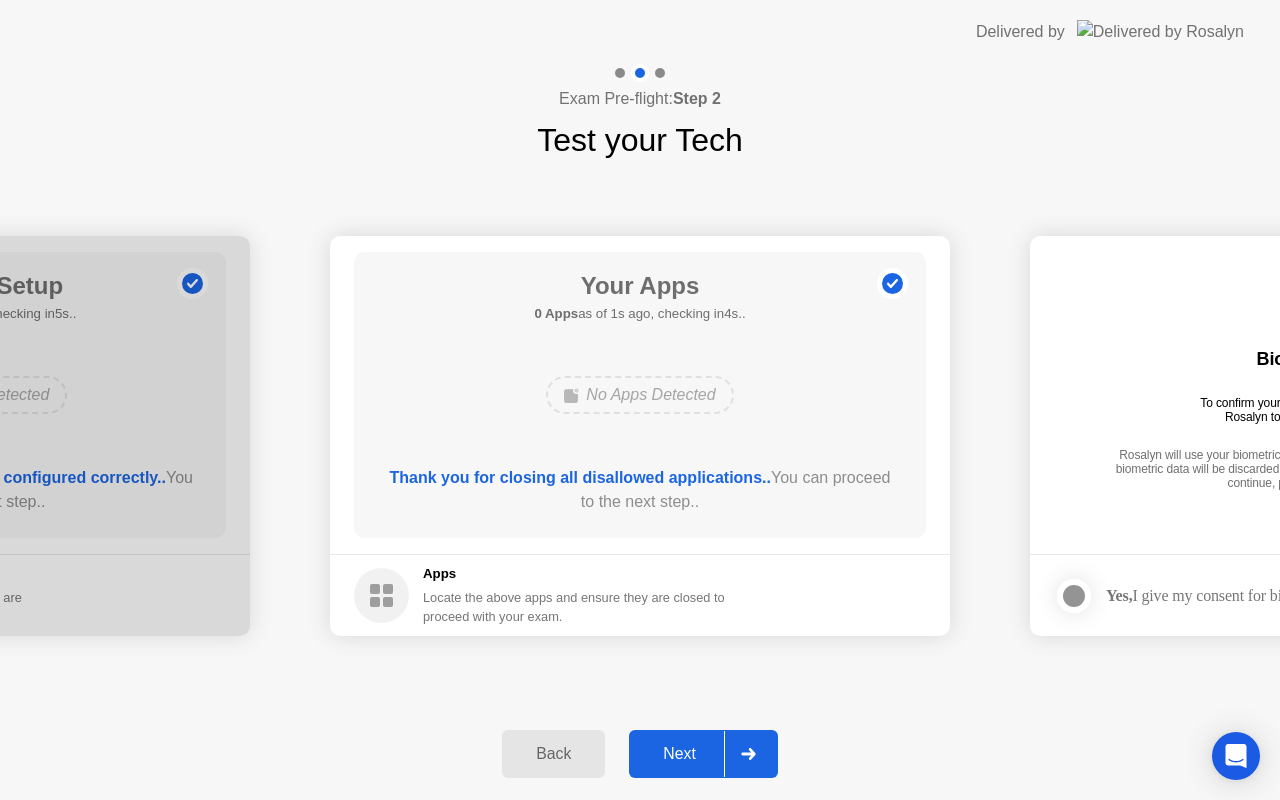 drag, startPoint x: 1229, startPoint y: 752, endPoint x: 1165, endPoint y: 202, distance: 553.7111 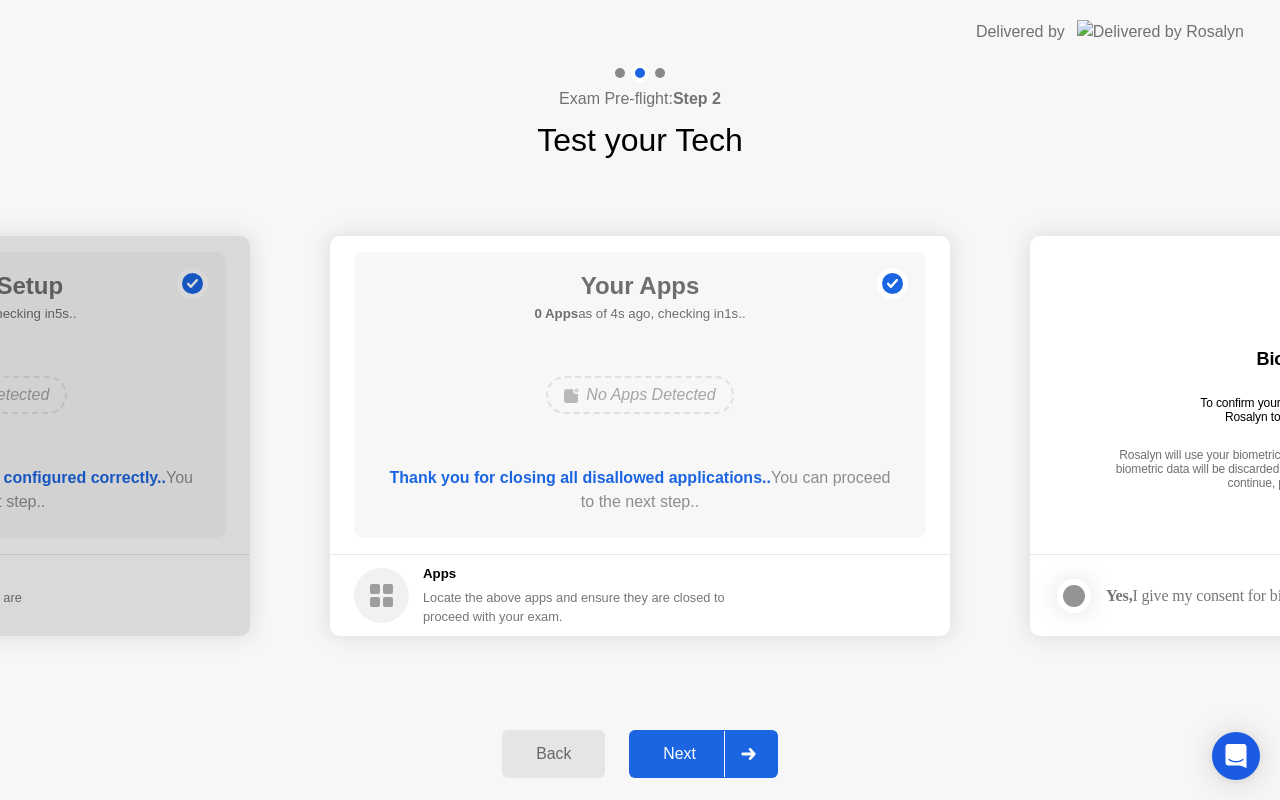 click on "Next" 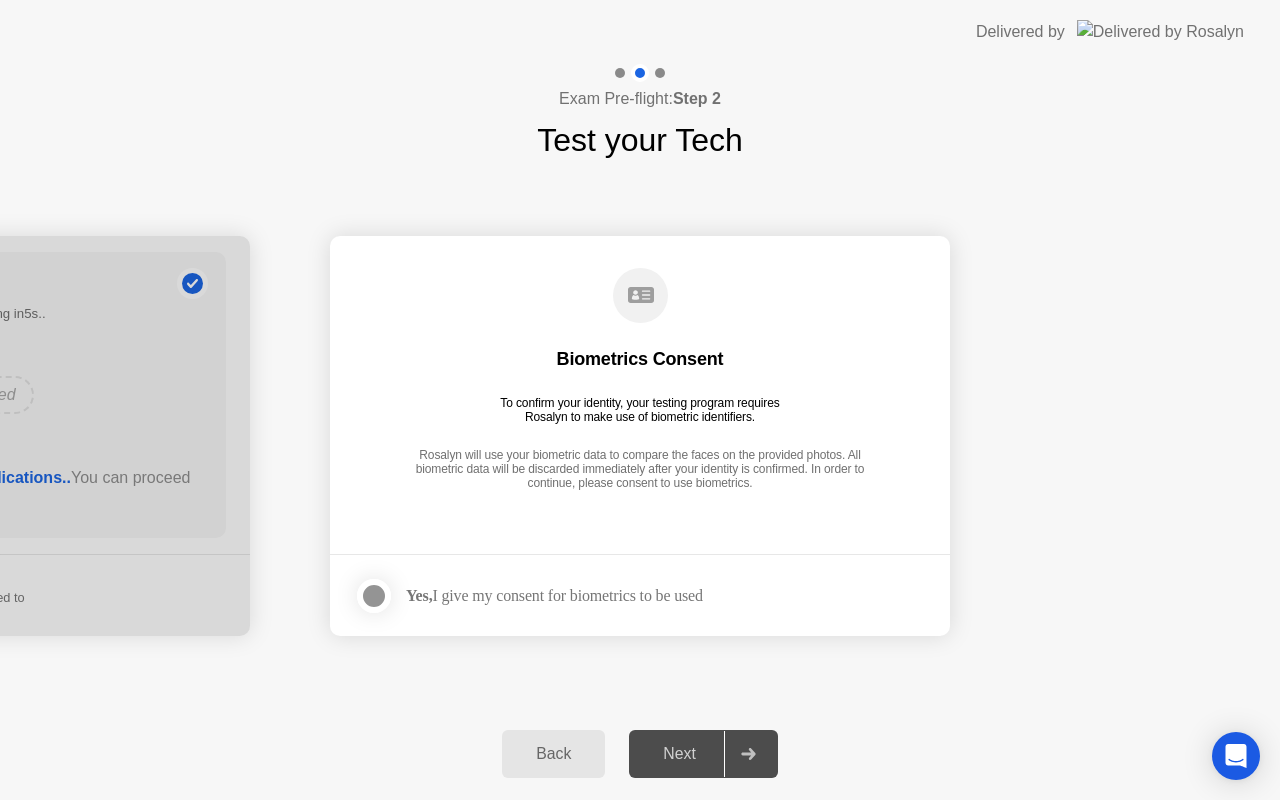 click 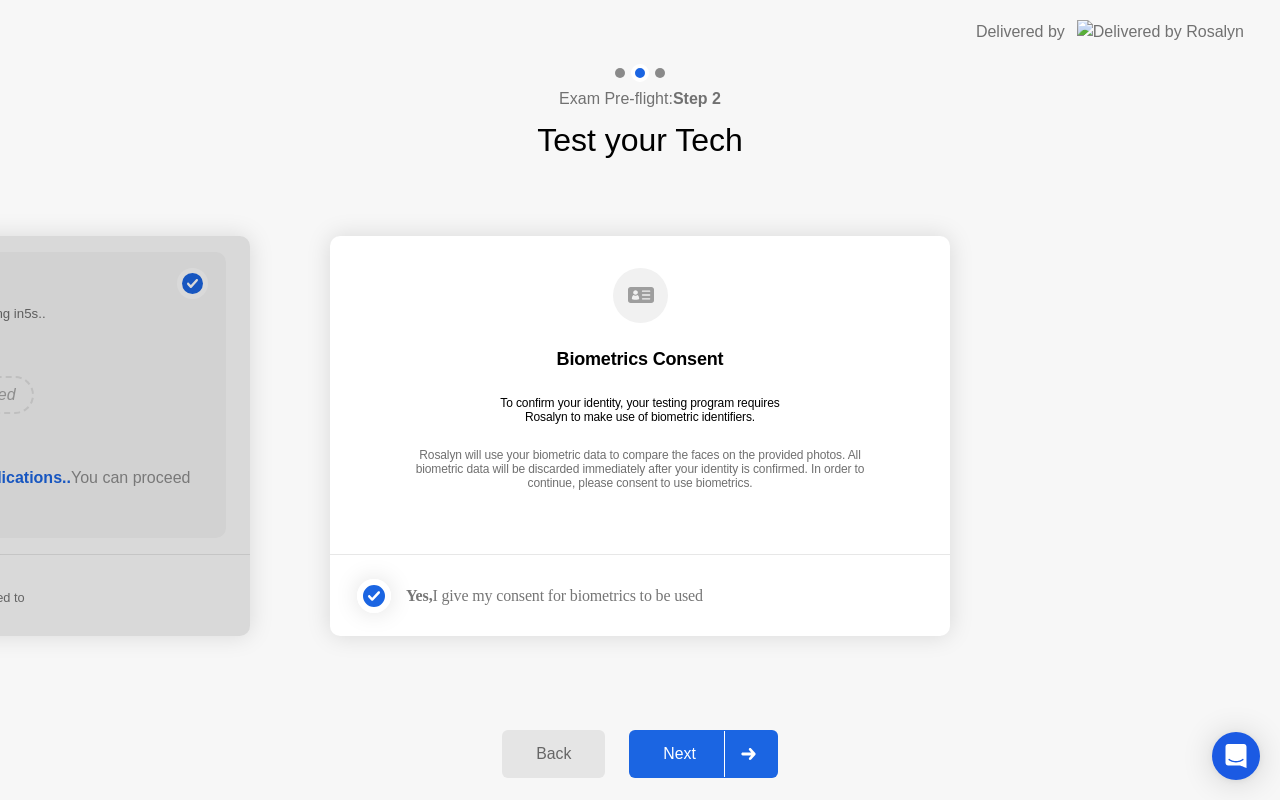 click on "Next" 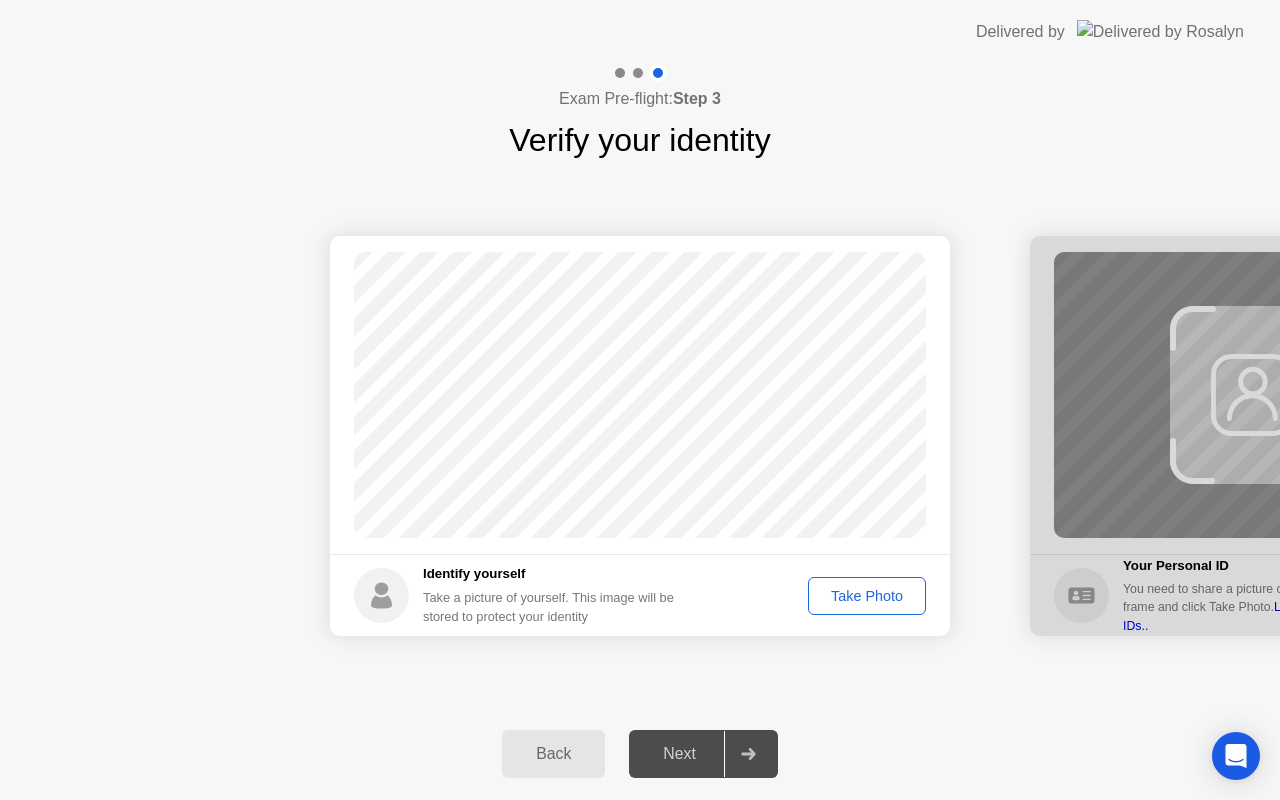click on "Take Photo" 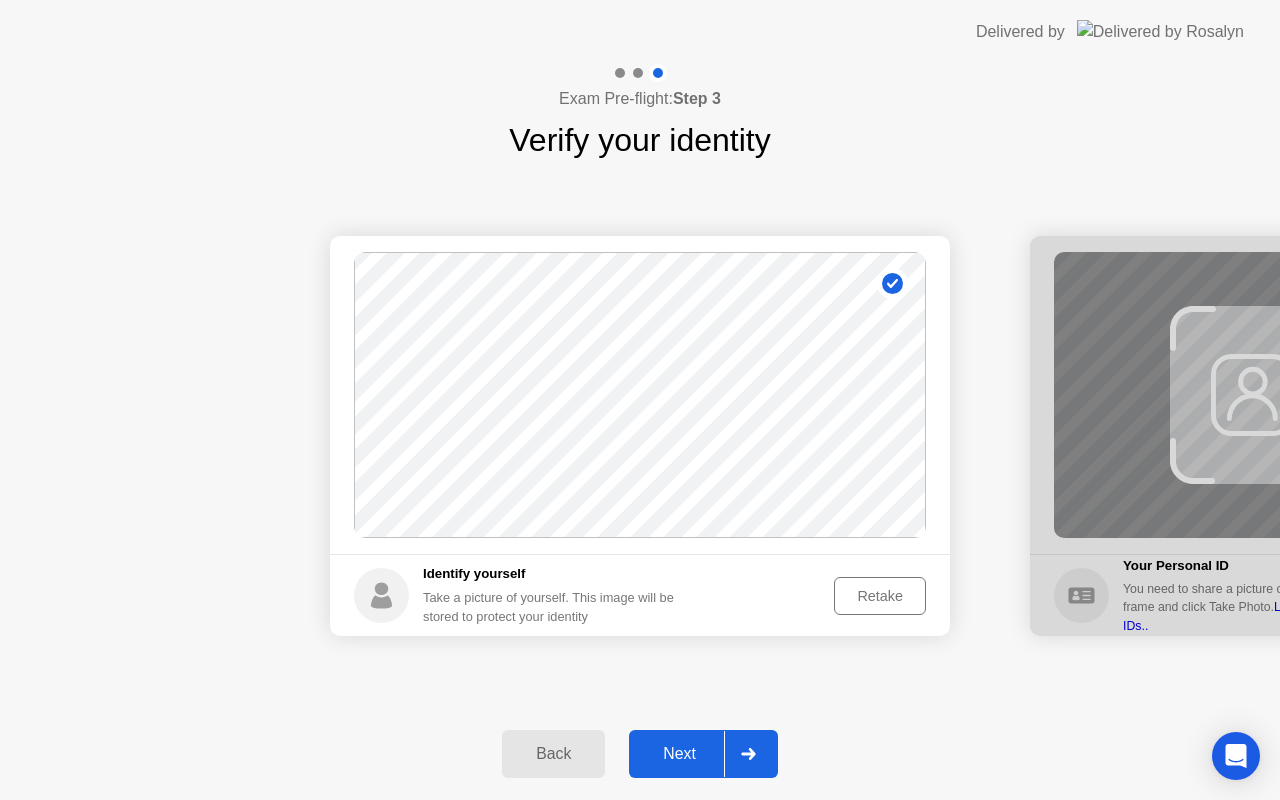 click on "Next" 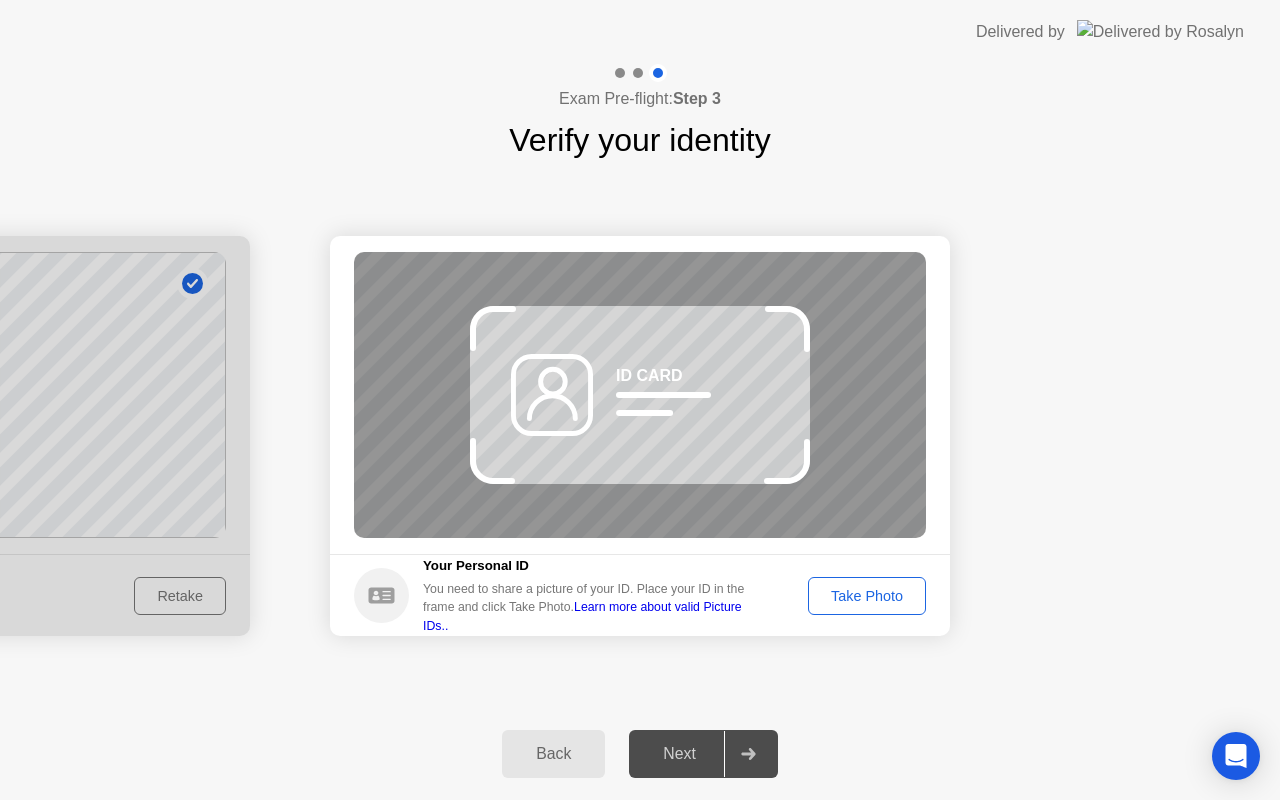 click on "Take Photo" 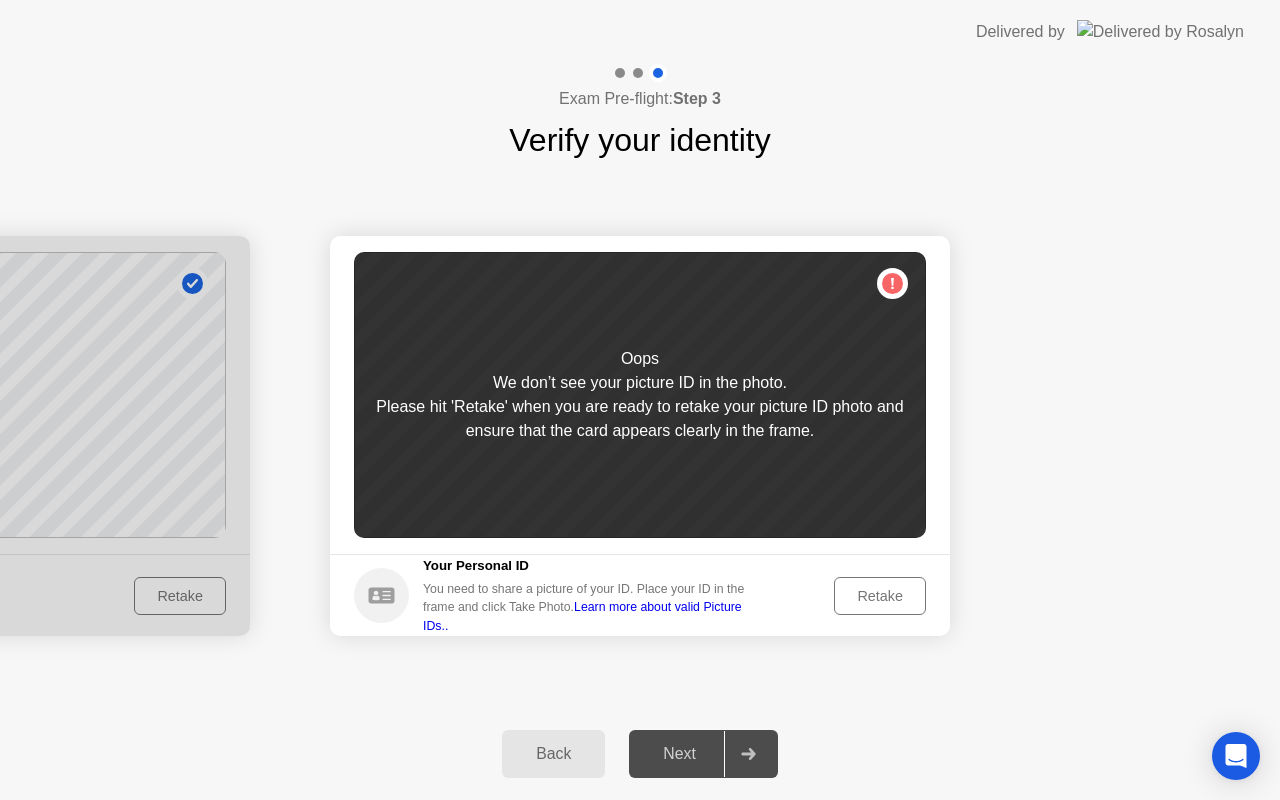 click on "Retake" 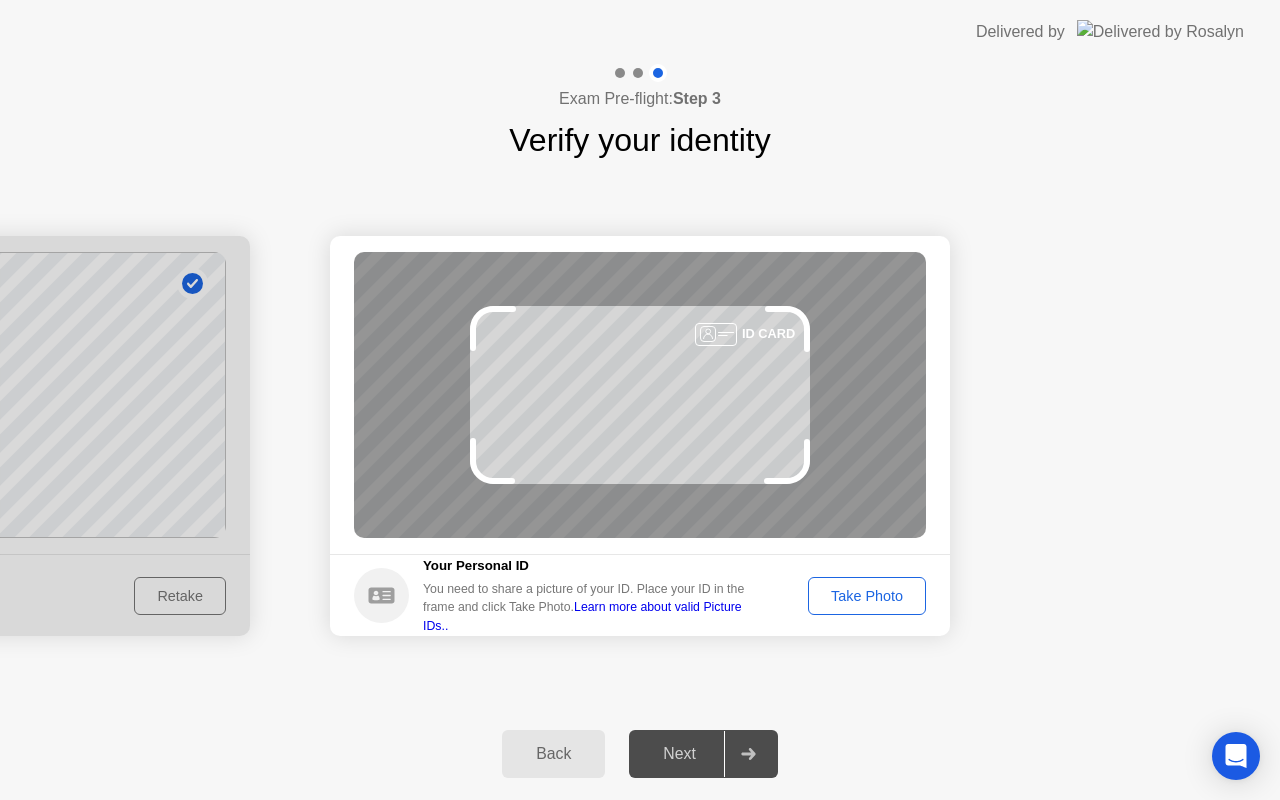 click 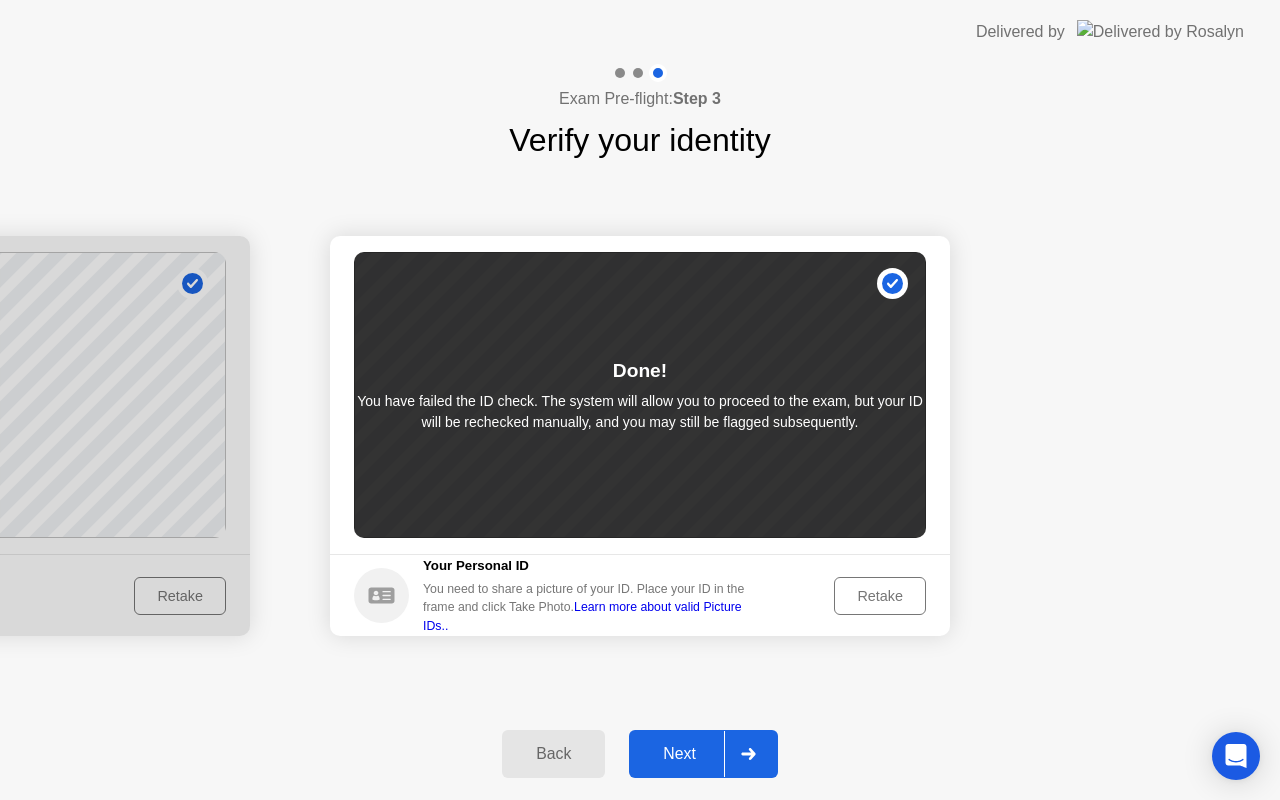 click on "Next" 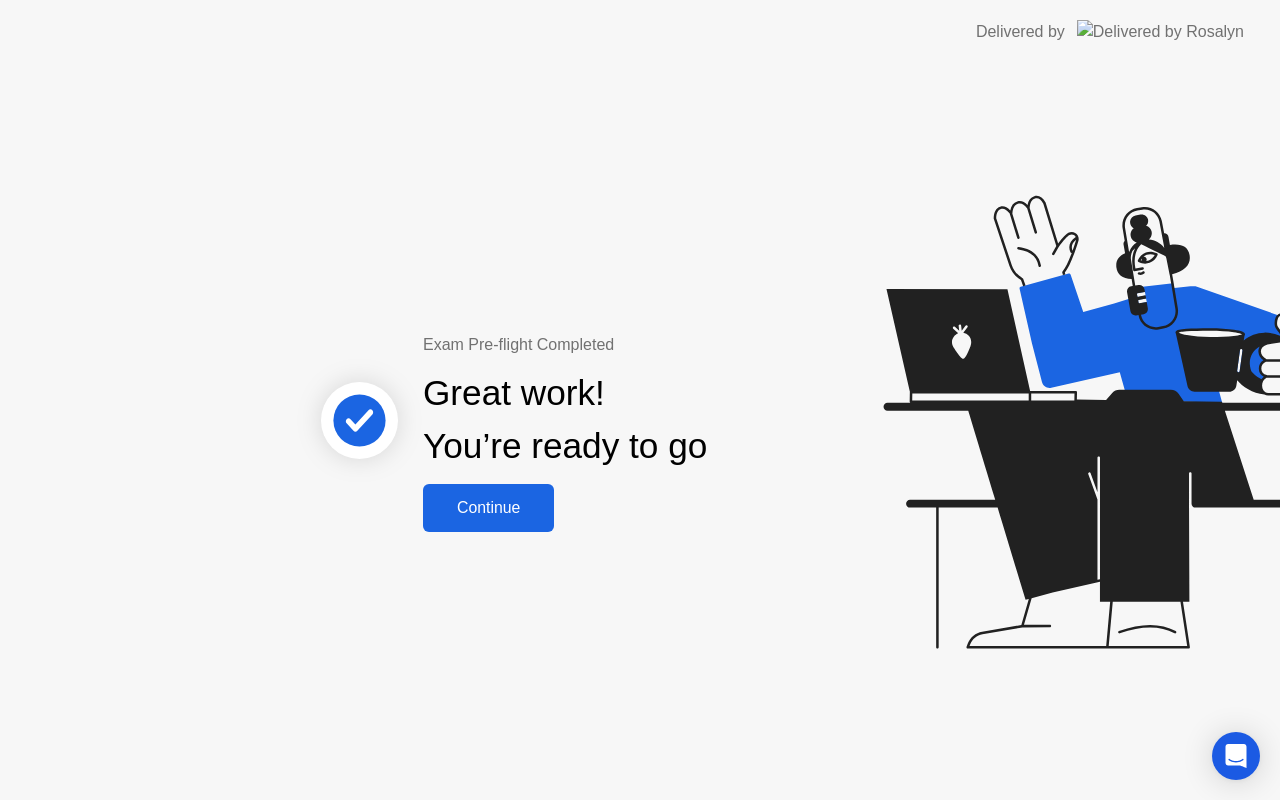 click on "Continue" 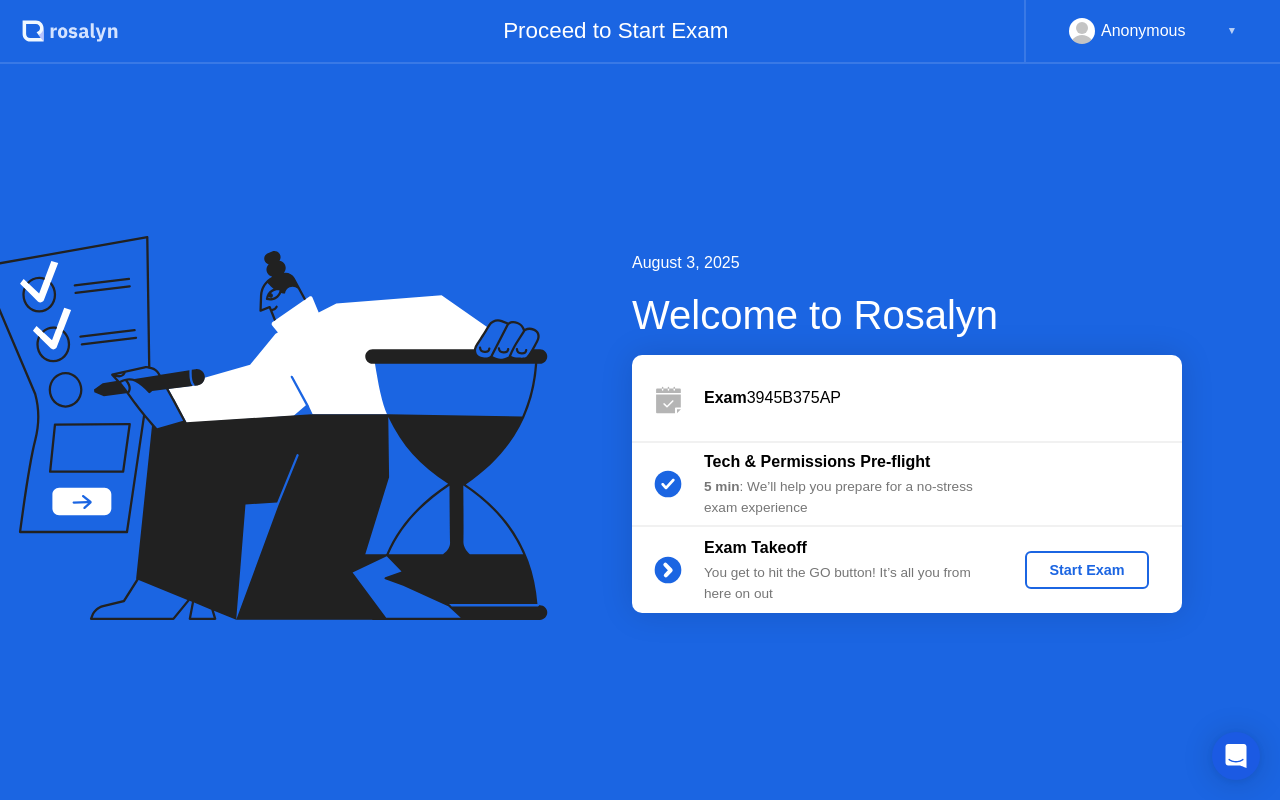 click on "Start Exam" 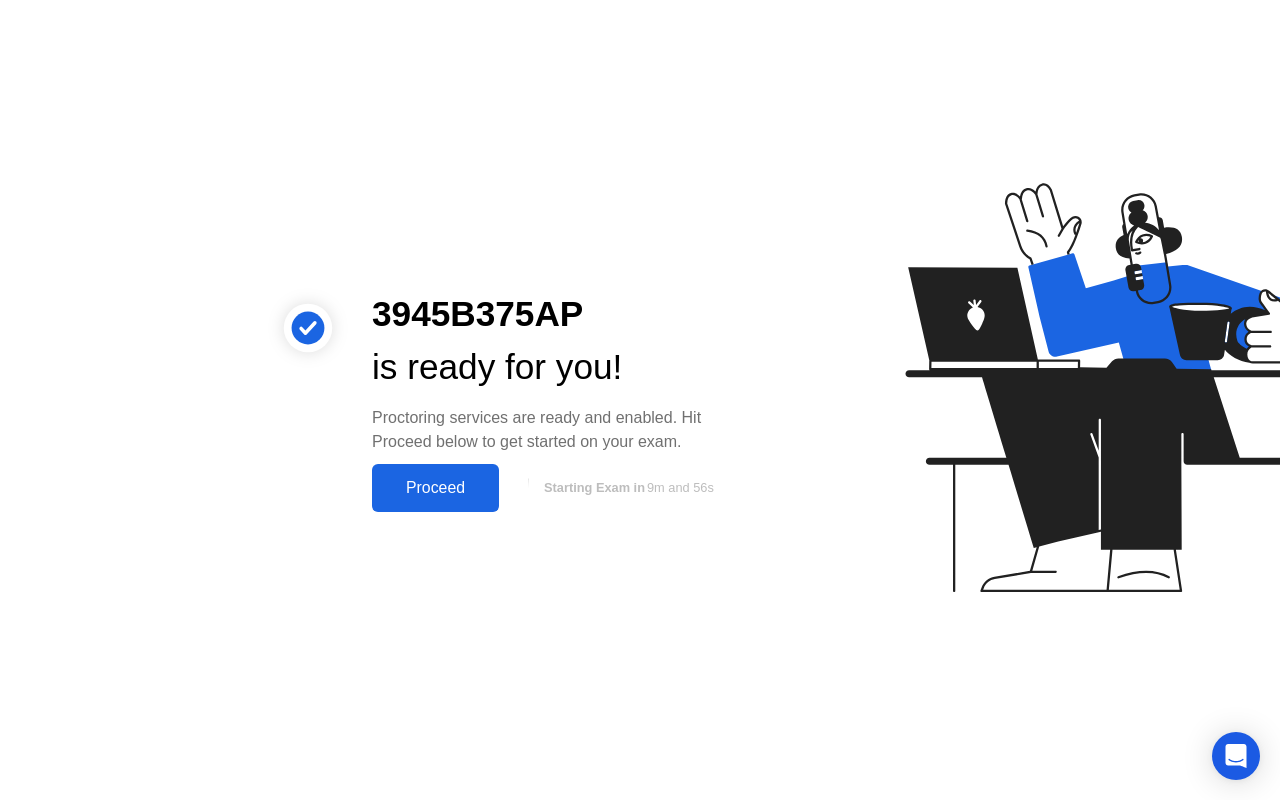 click on "Proceed" 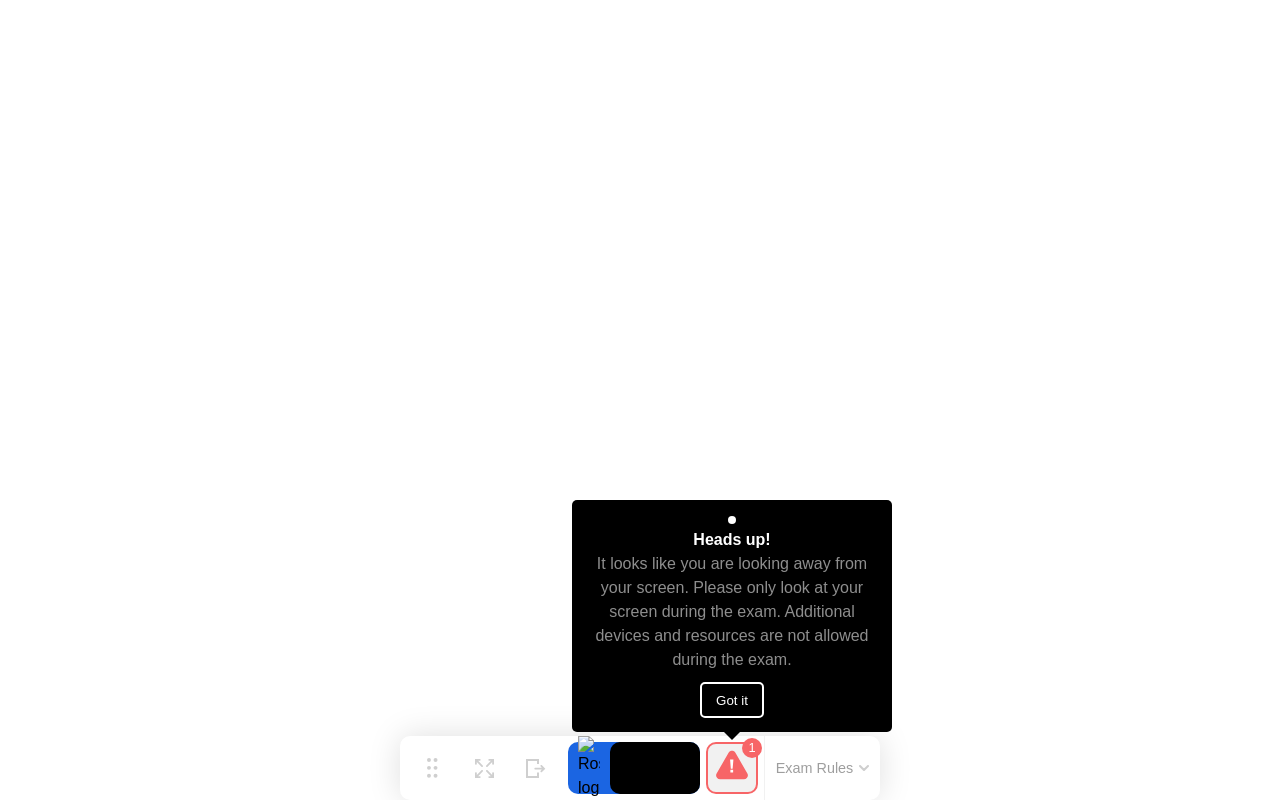 click on "Got it" 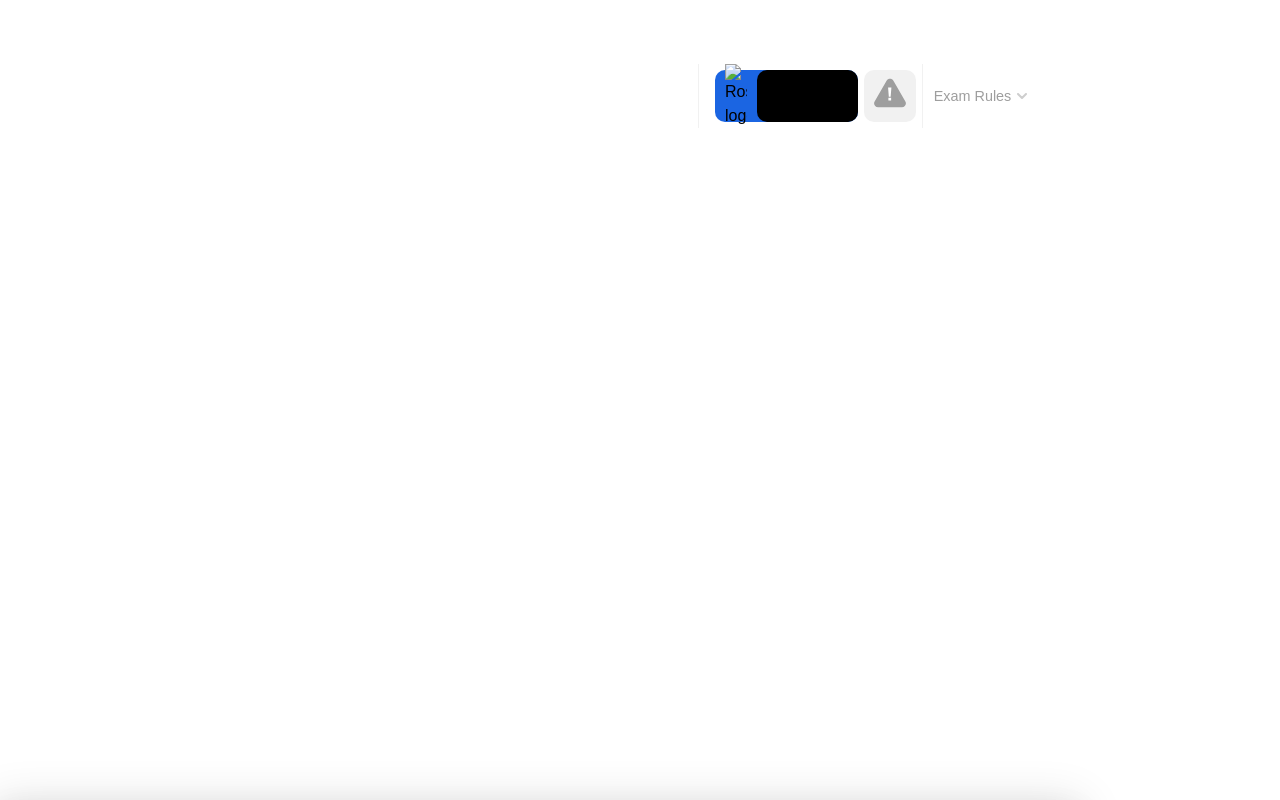 click on "Got it!" at bounding box center [629, 1341] 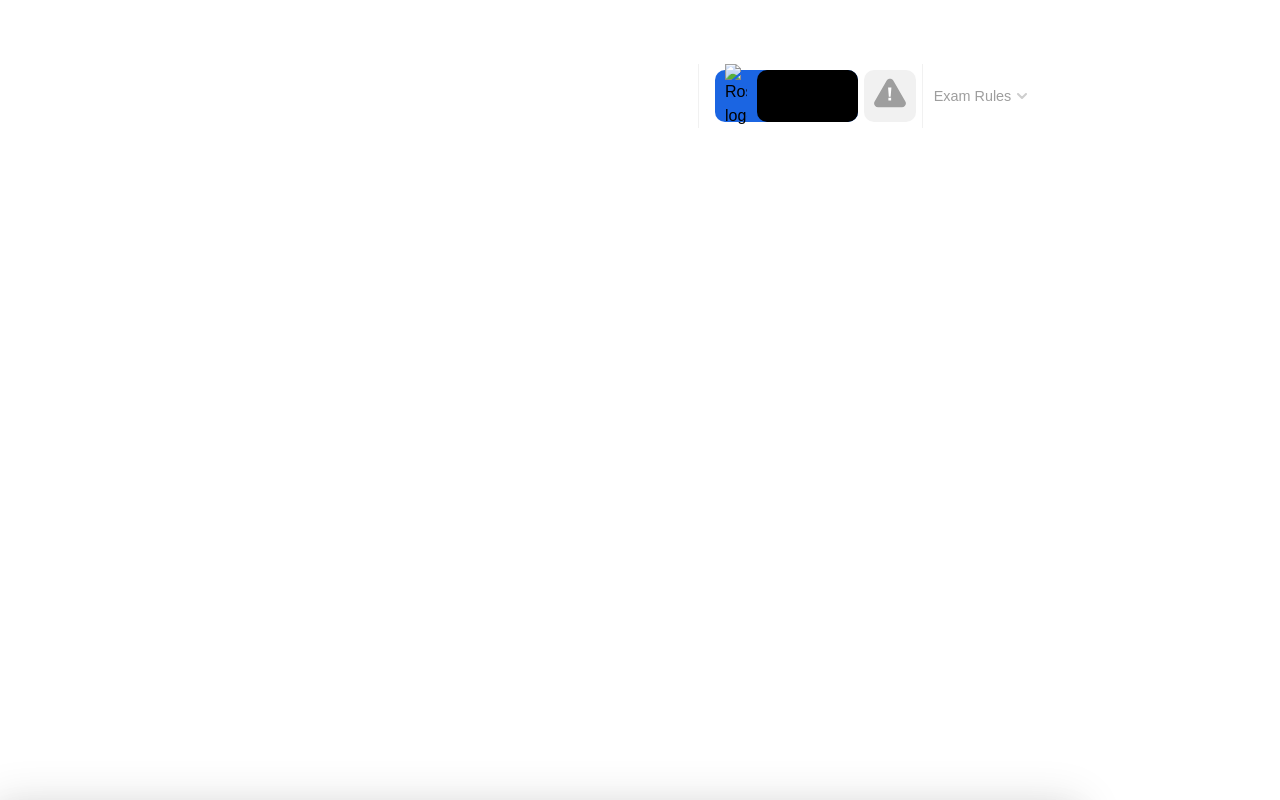 click on "Got it!" at bounding box center [629, 1341] 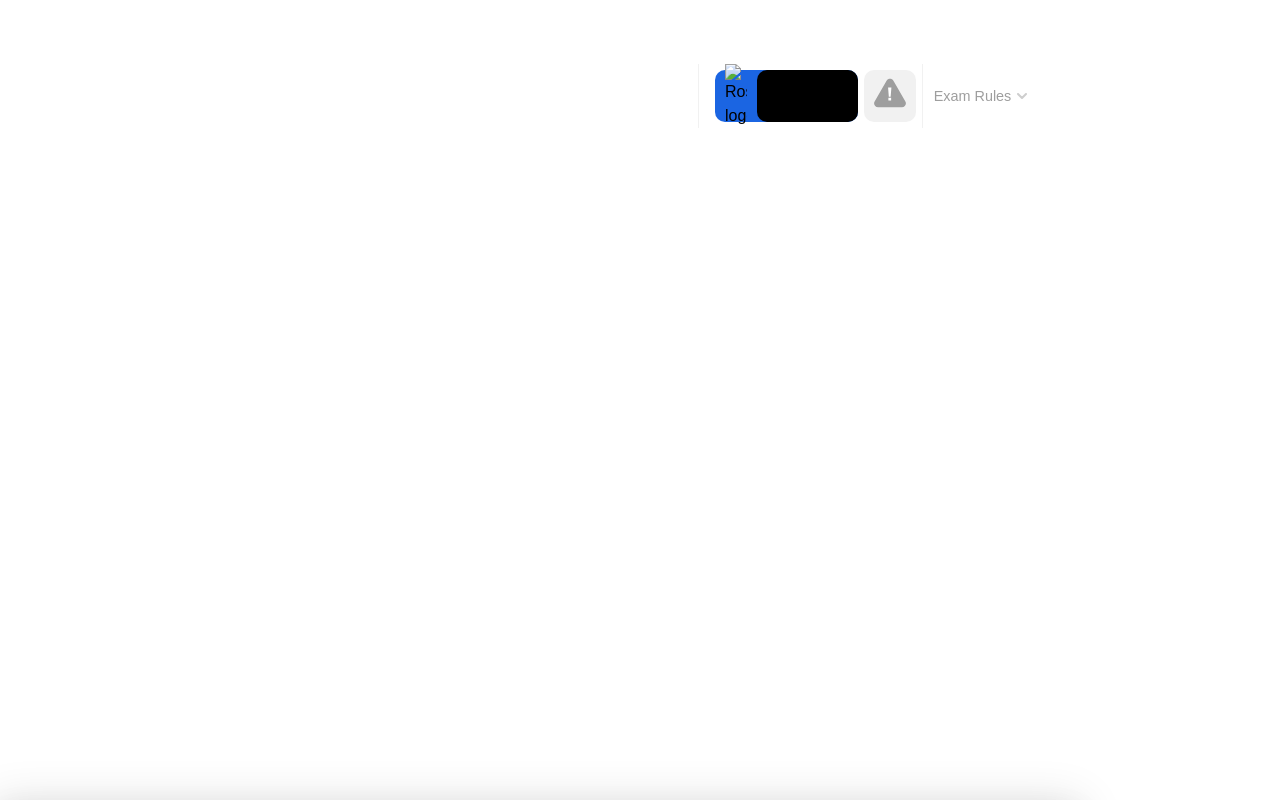 click on "Got it!" at bounding box center (629, 1341) 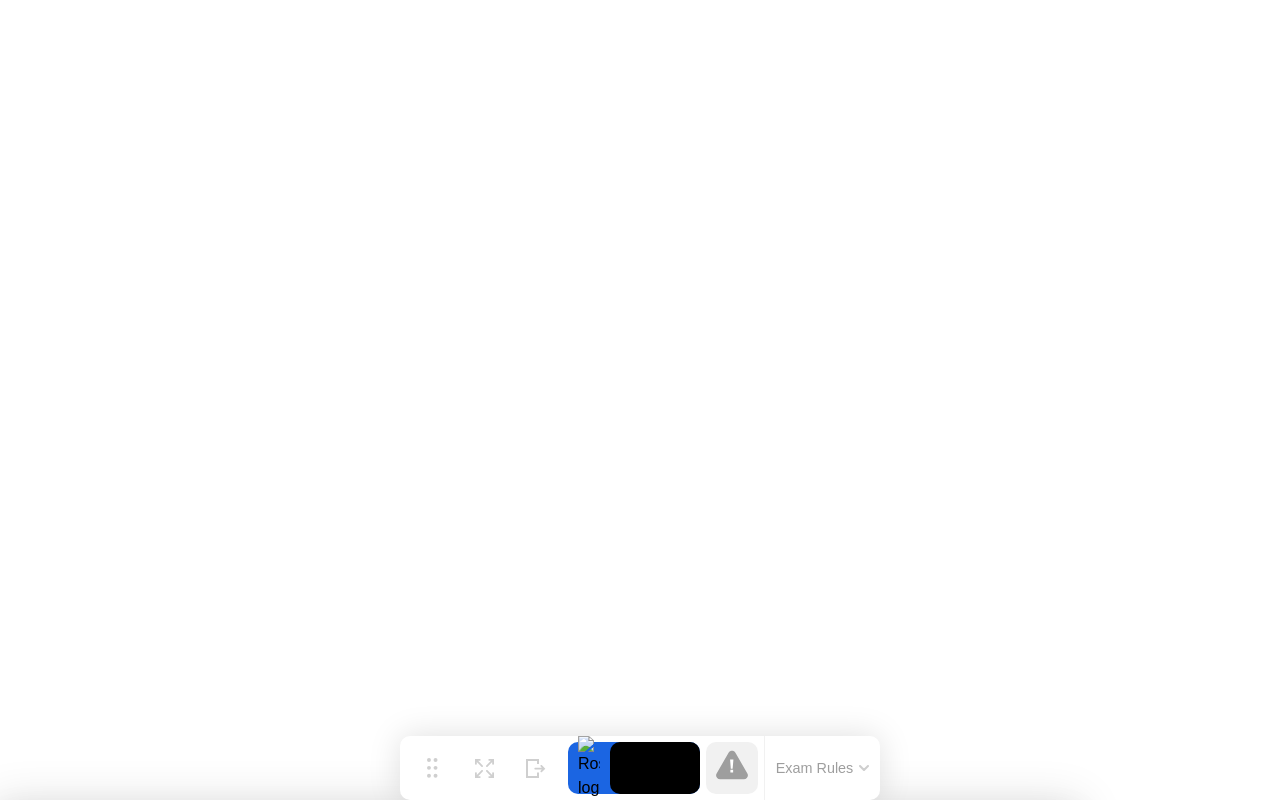 click on "Continue" at bounding box center (611, 1239) 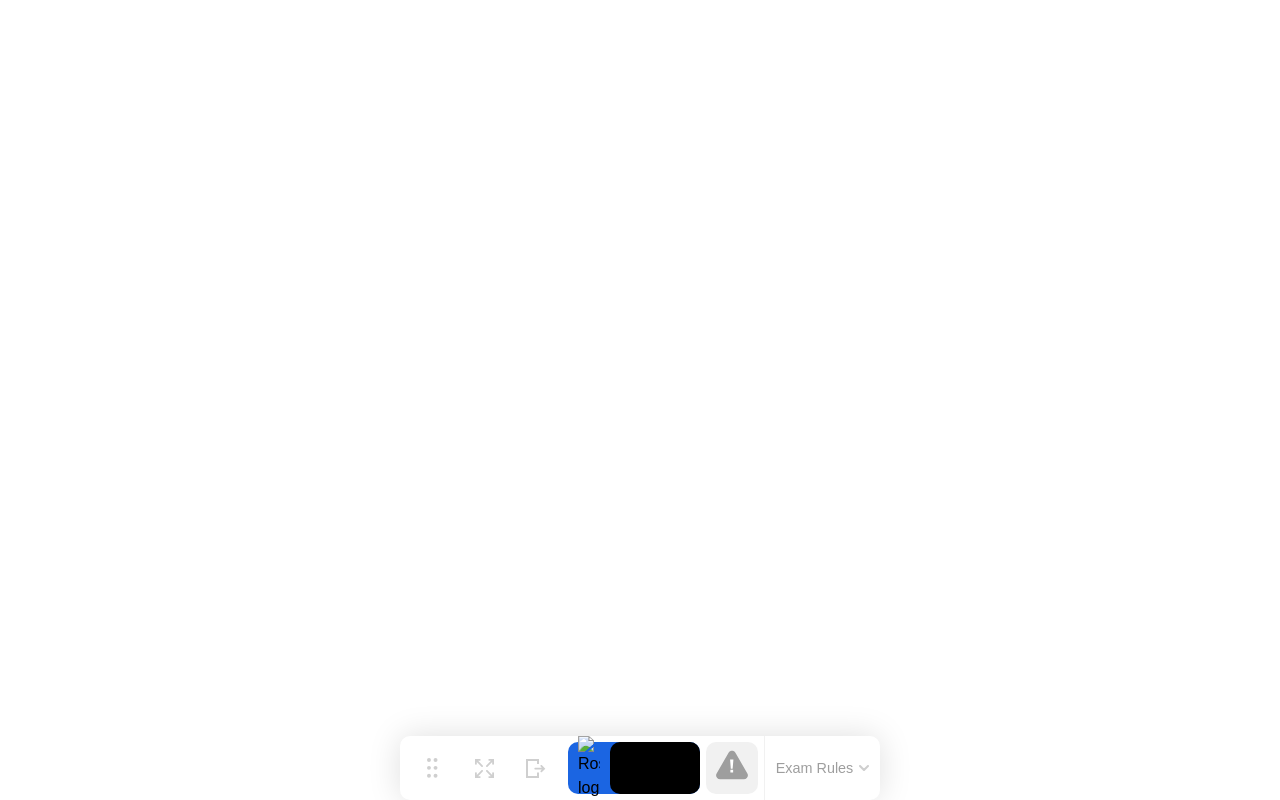 click 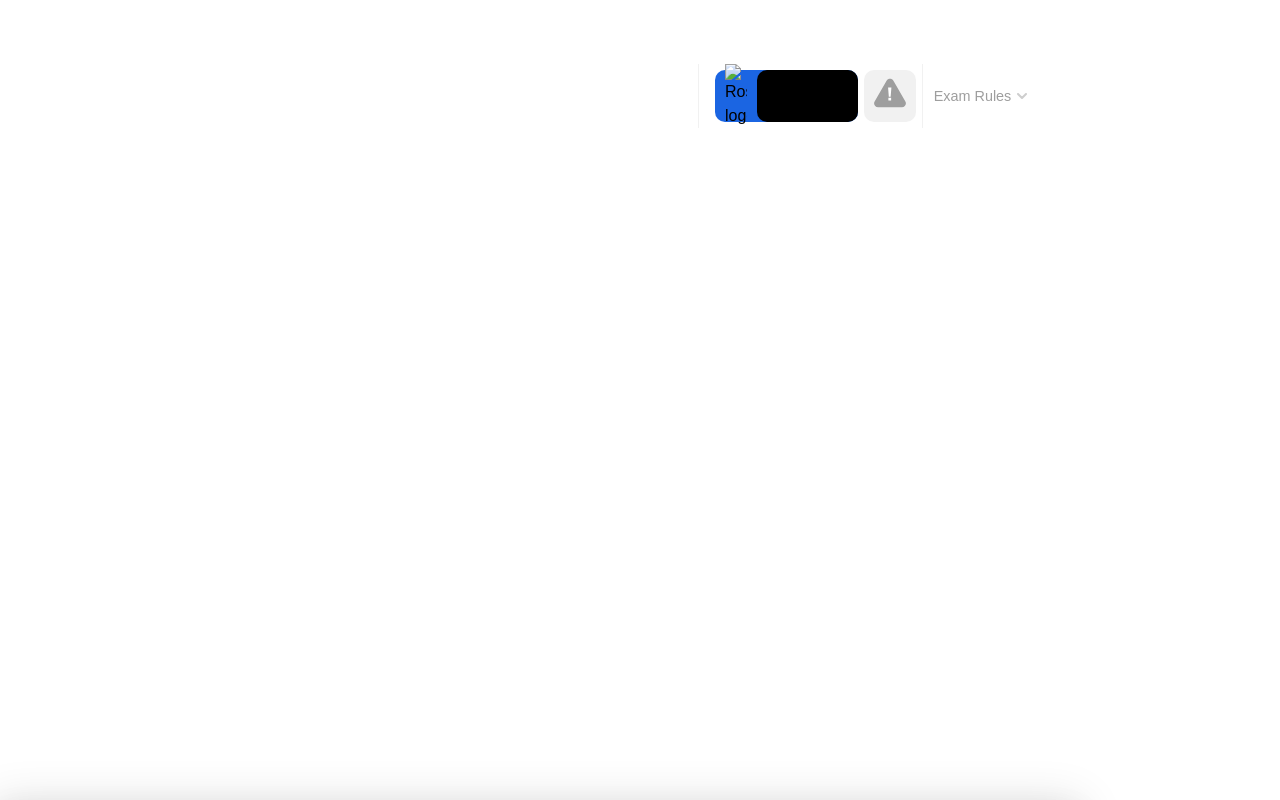click on "Got it!" at bounding box center (629, 1341) 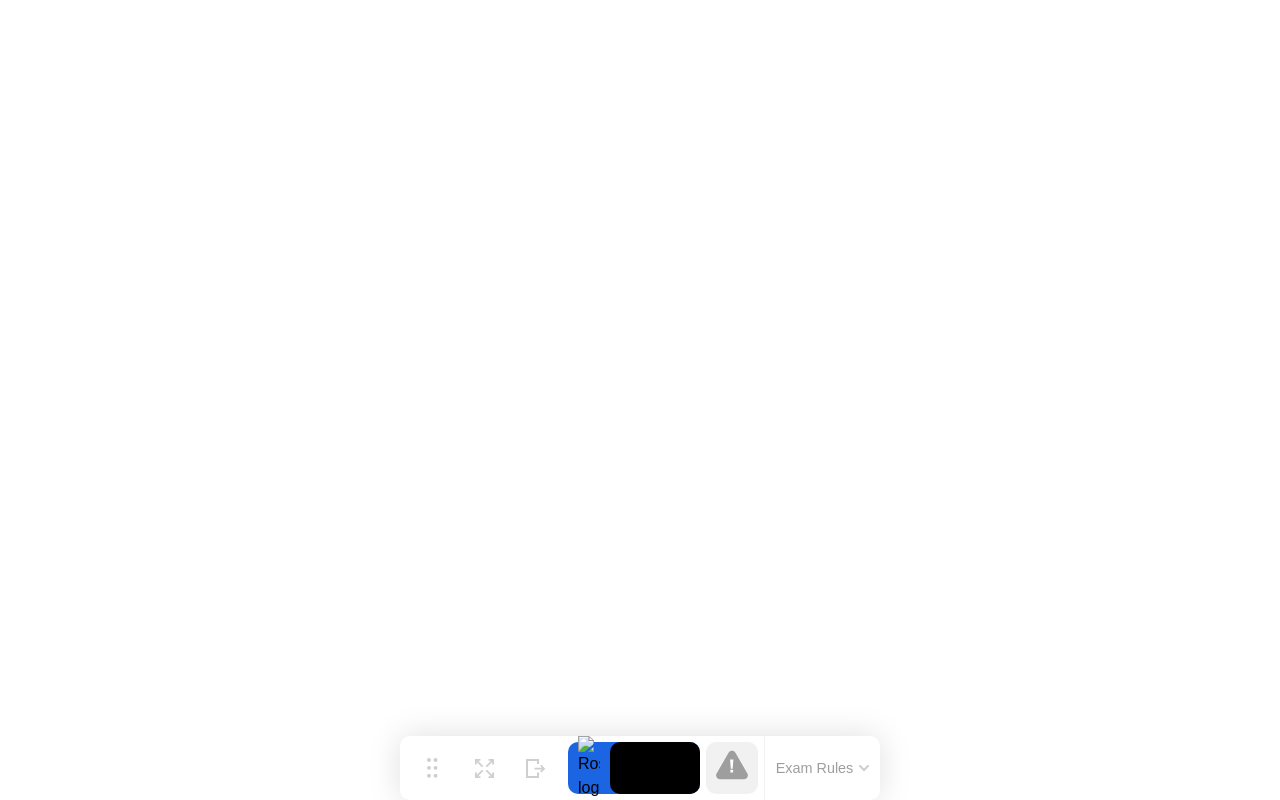 click on "Exam Rules" 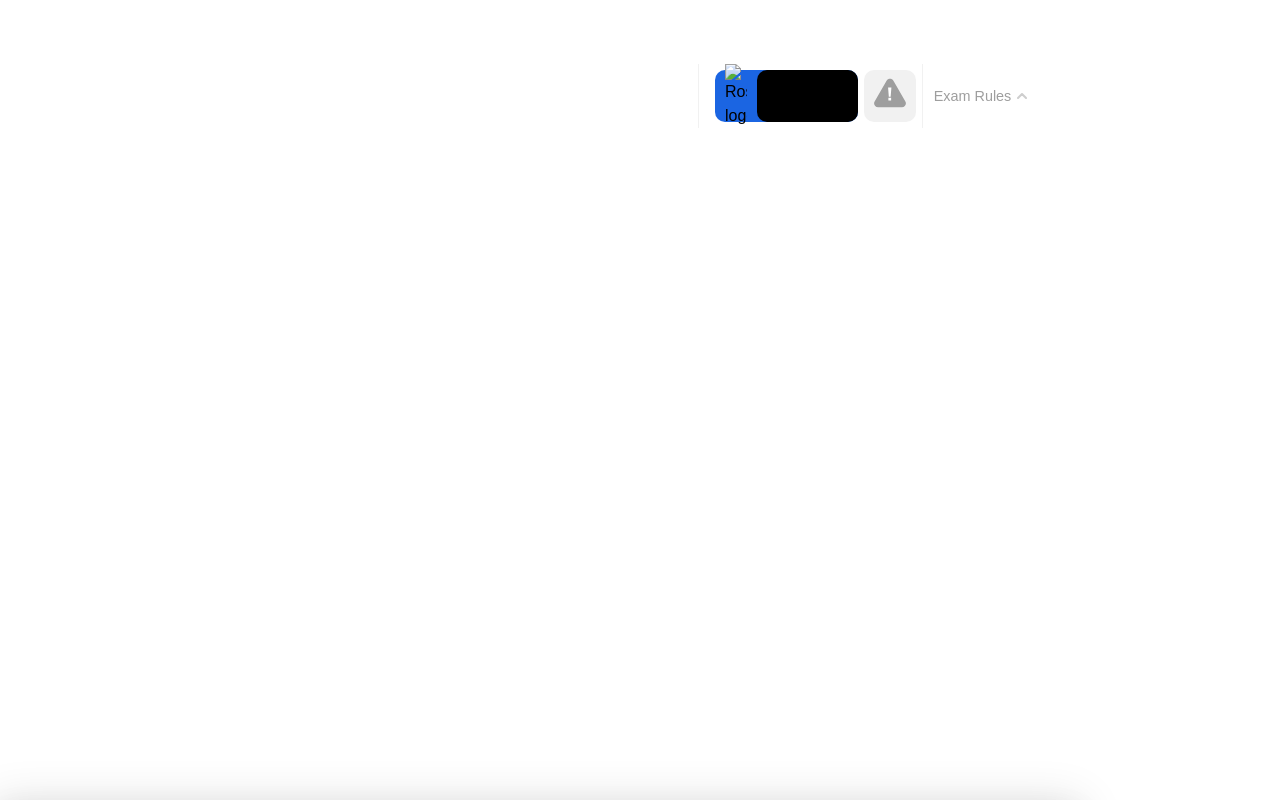 click on "Got it!" at bounding box center [537, 1432] 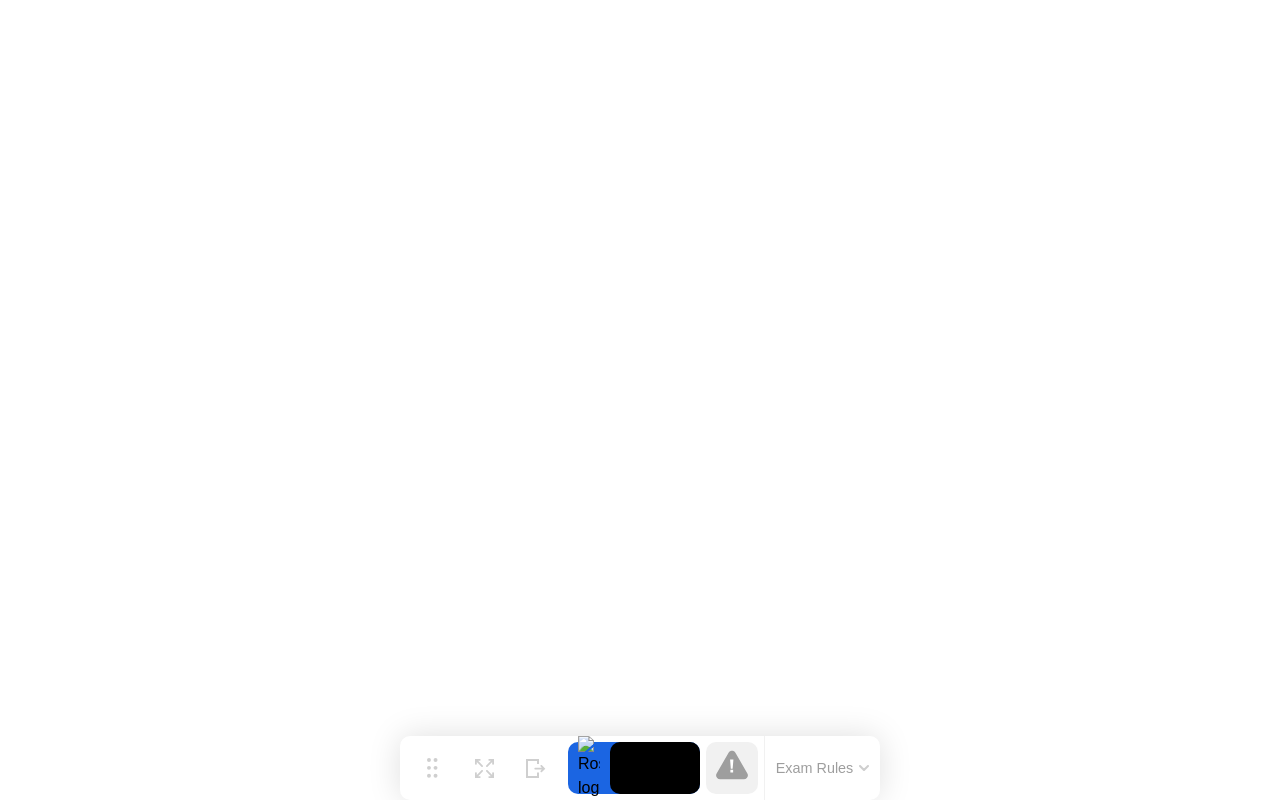 click 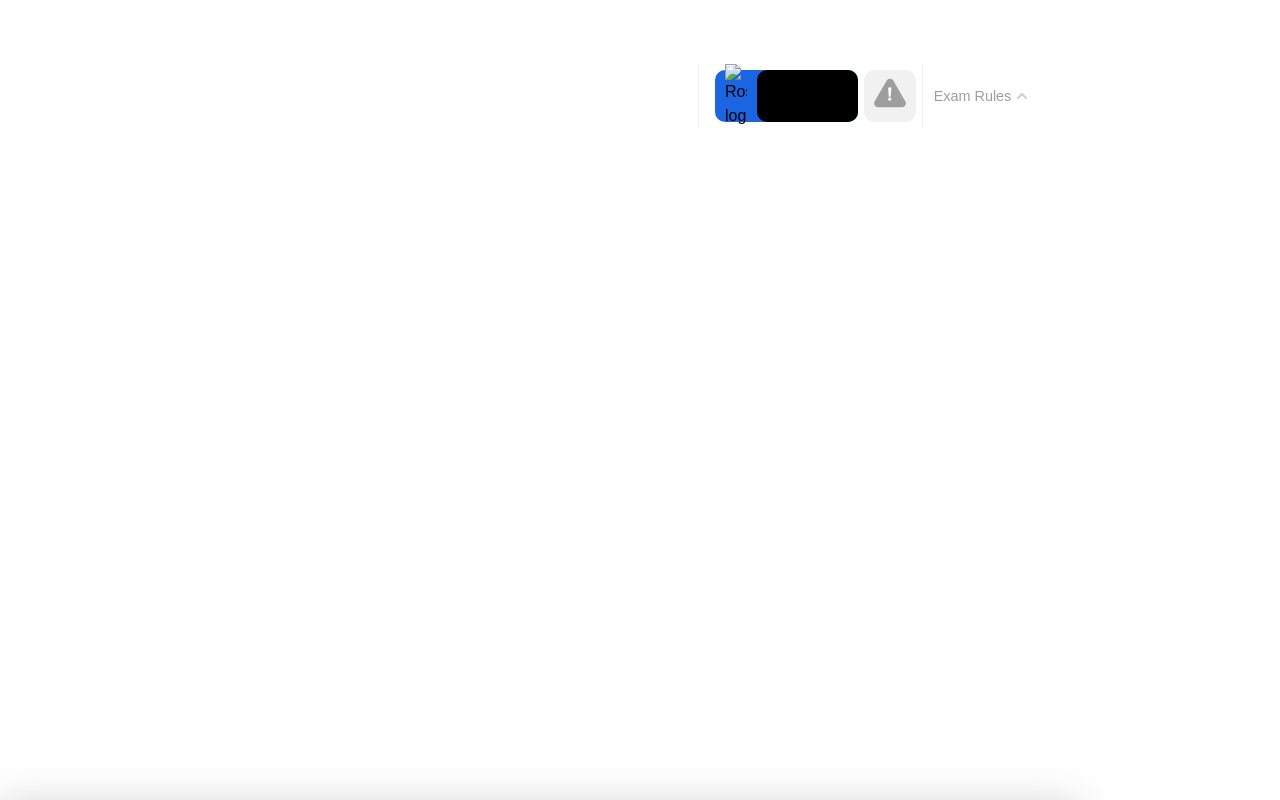 click on "Got it!" at bounding box center [537, 1432] 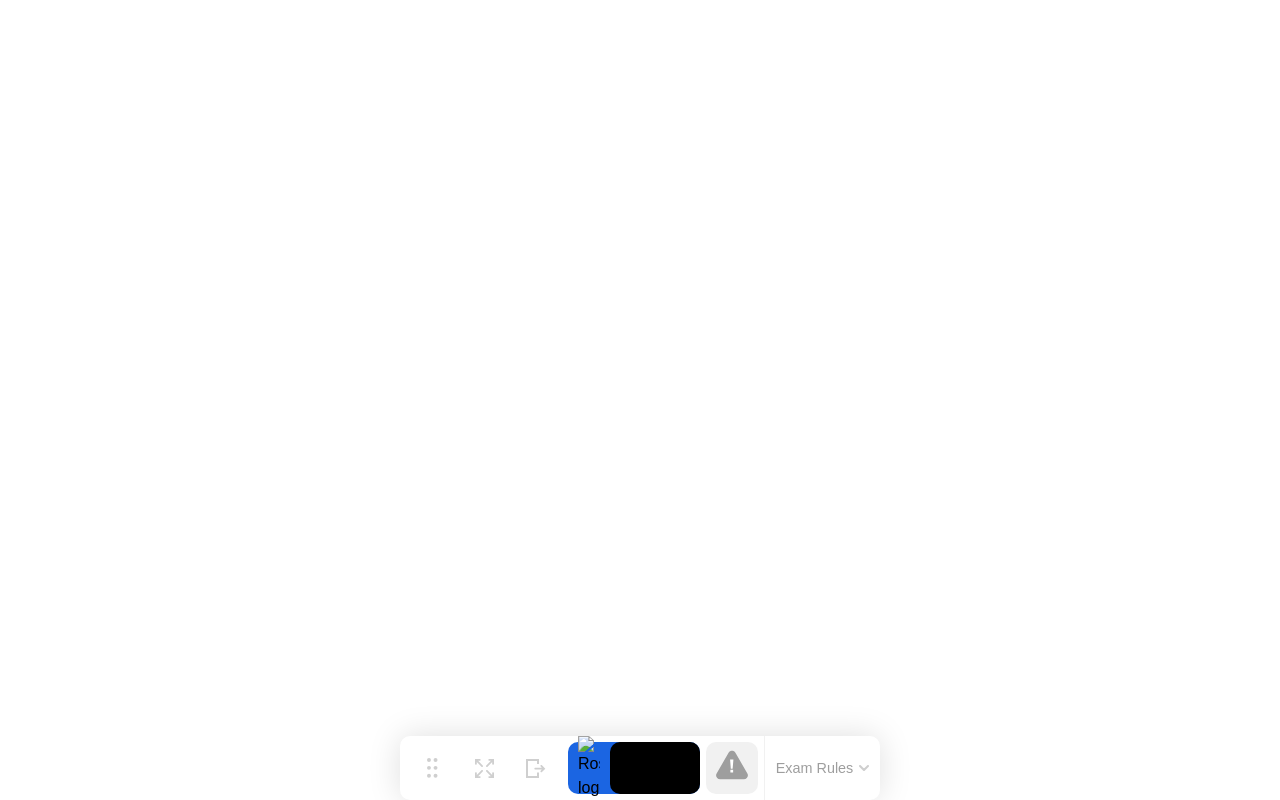 click 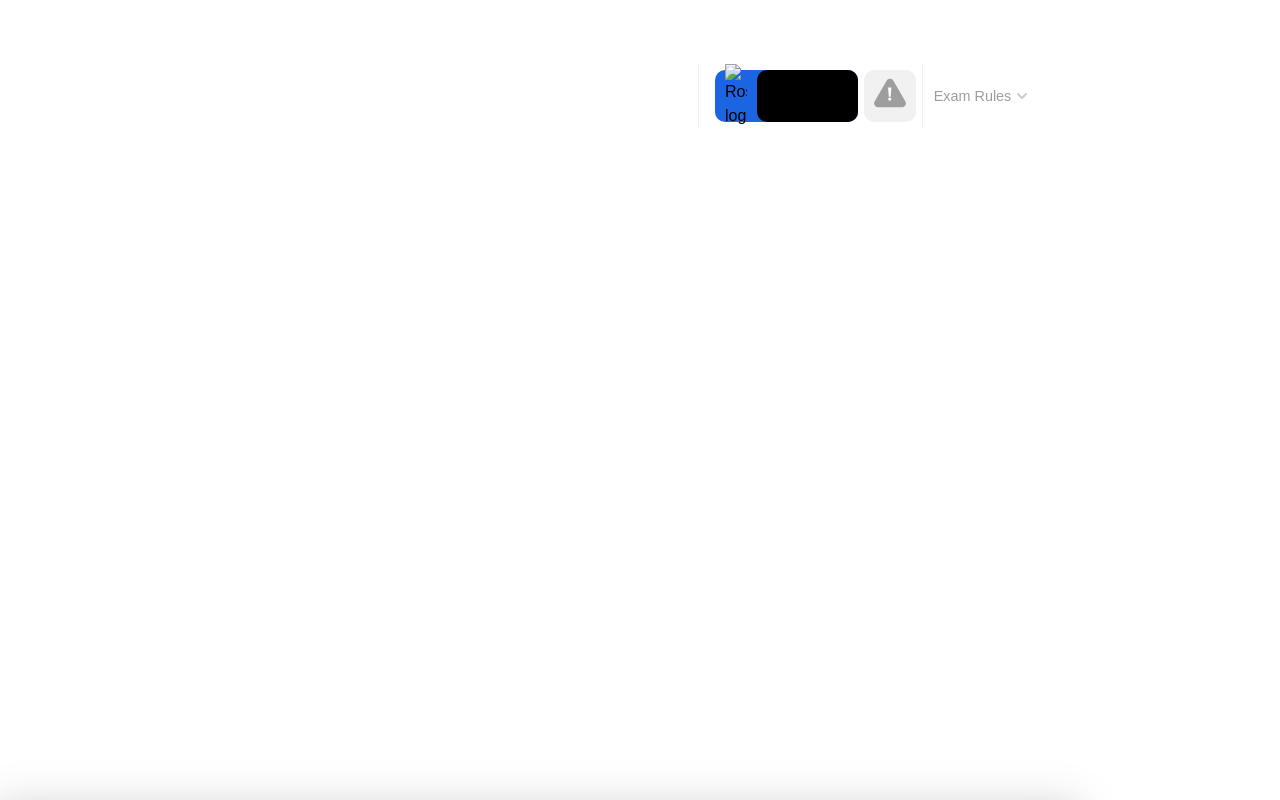 click on "Got it!" at bounding box center (629, 1341) 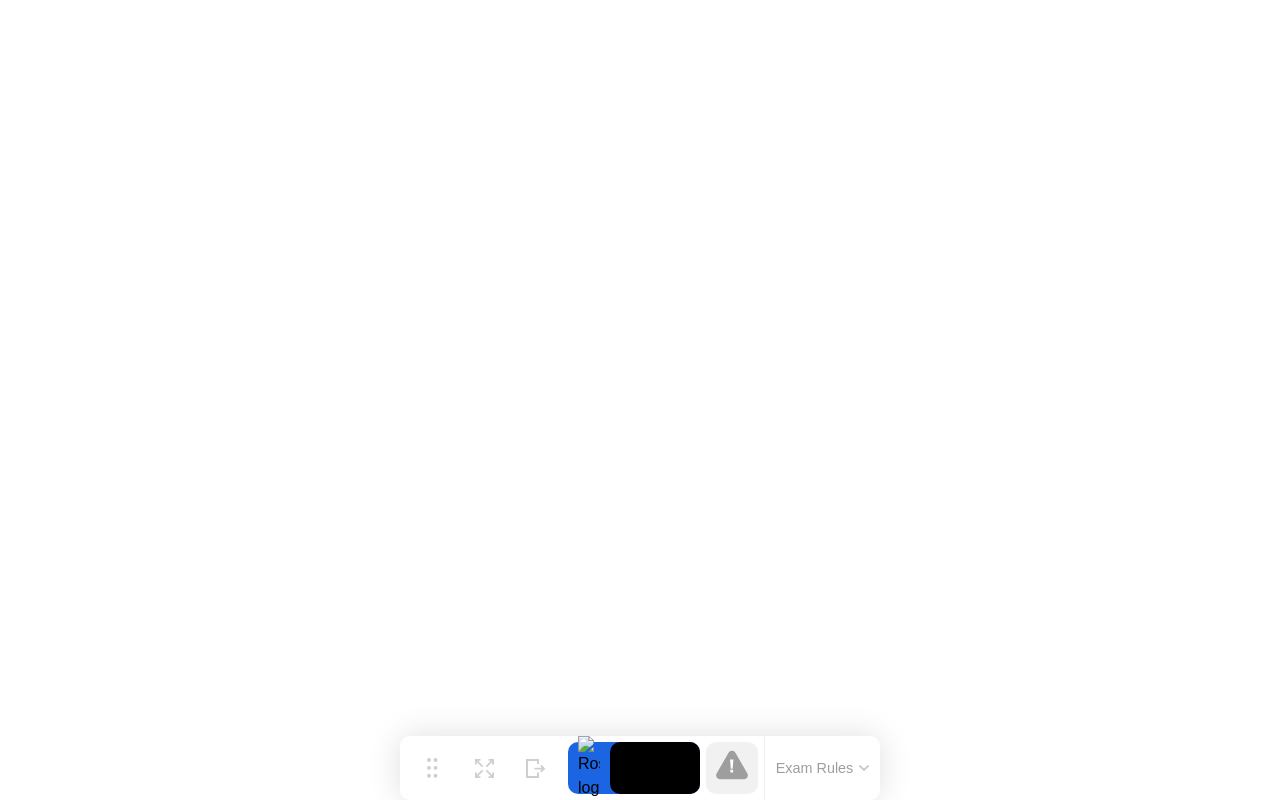 click 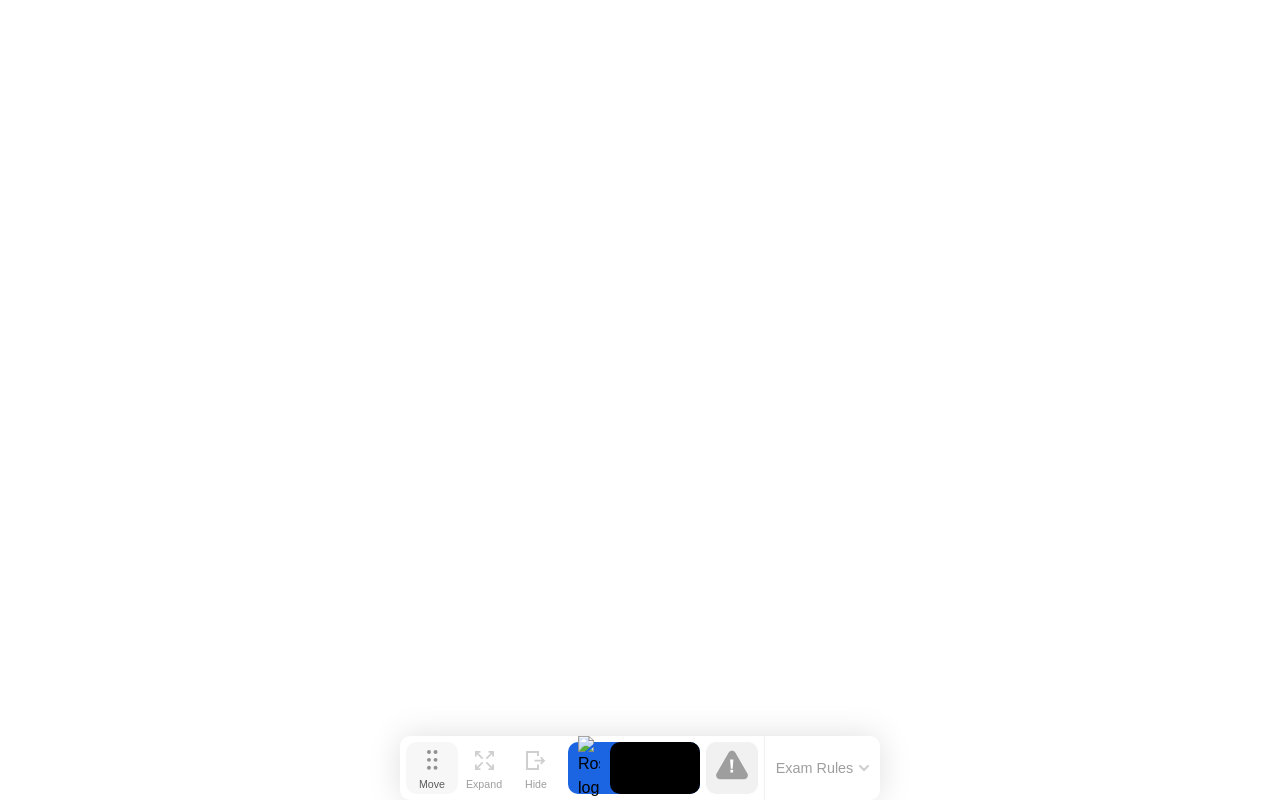 click on "Move" at bounding box center (432, 784) 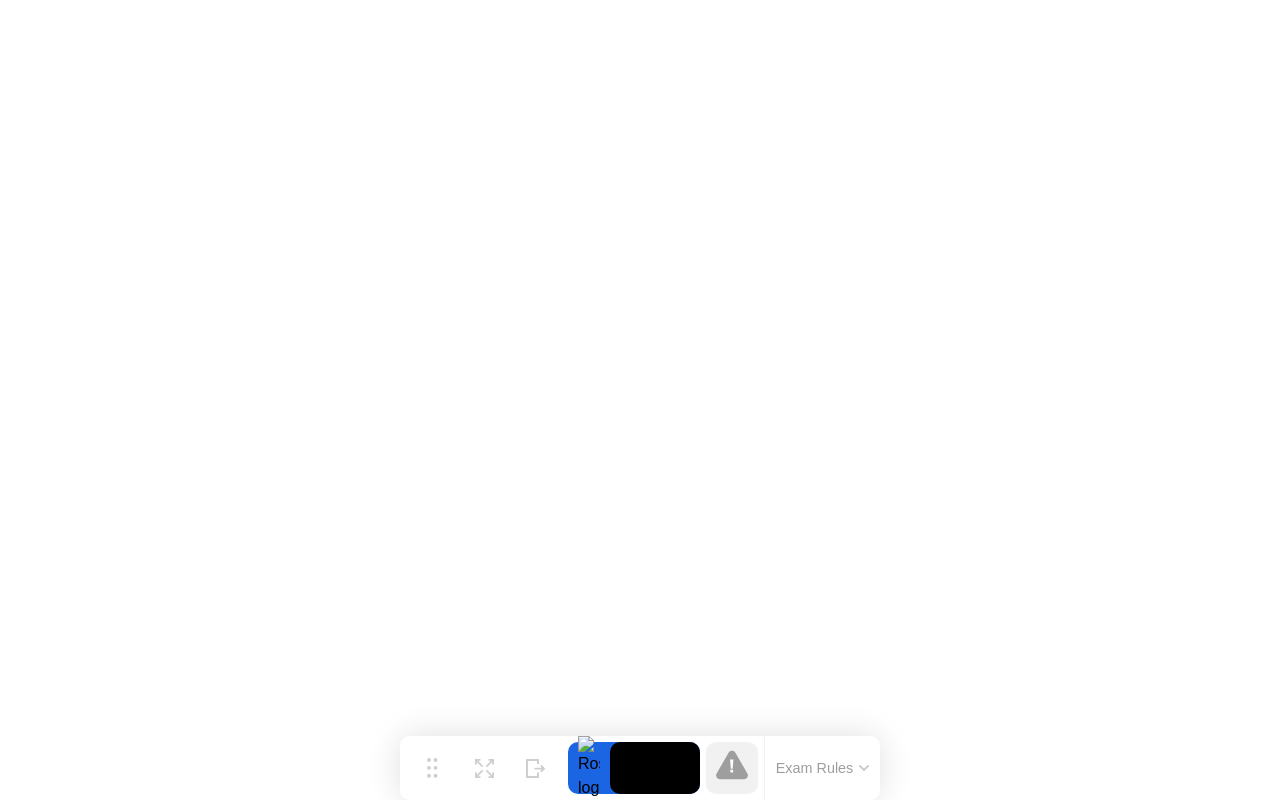 click on "Exam Rules" 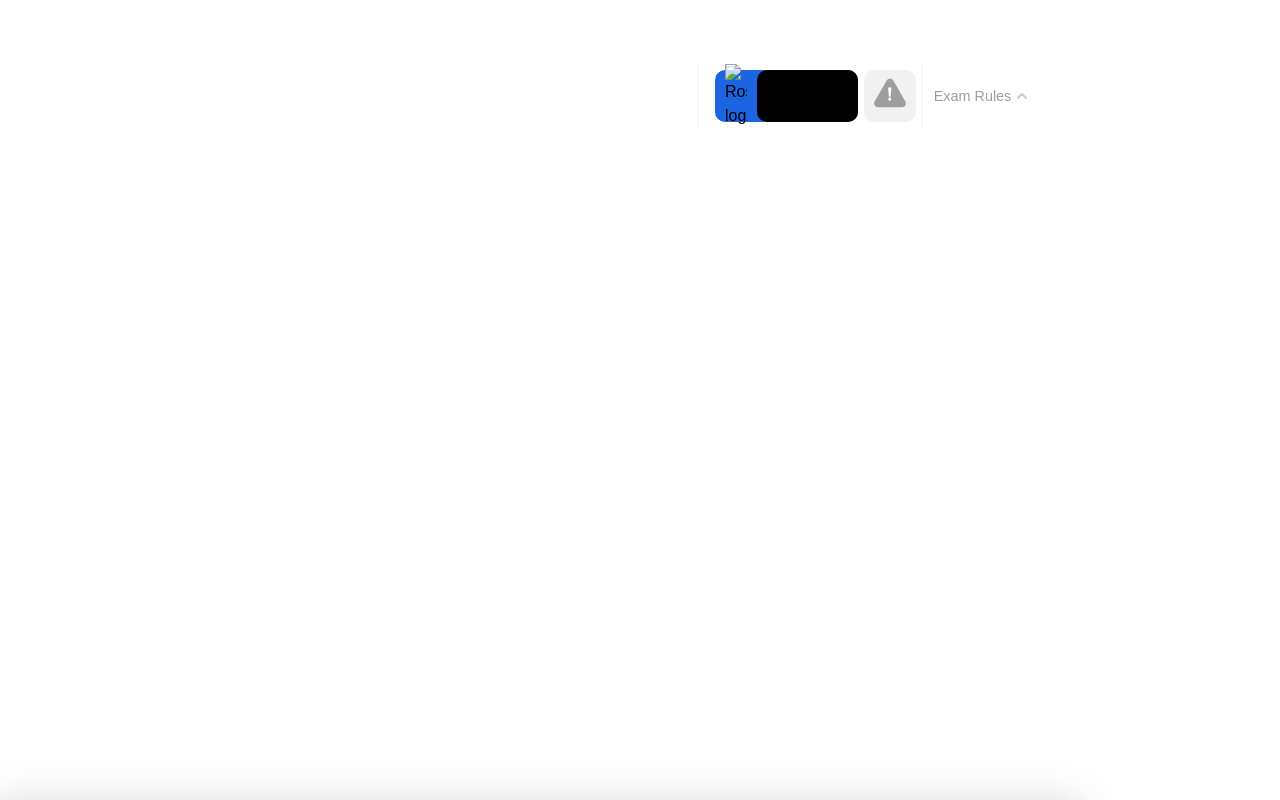 click on "Got it!" at bounding box center [537, 1432] 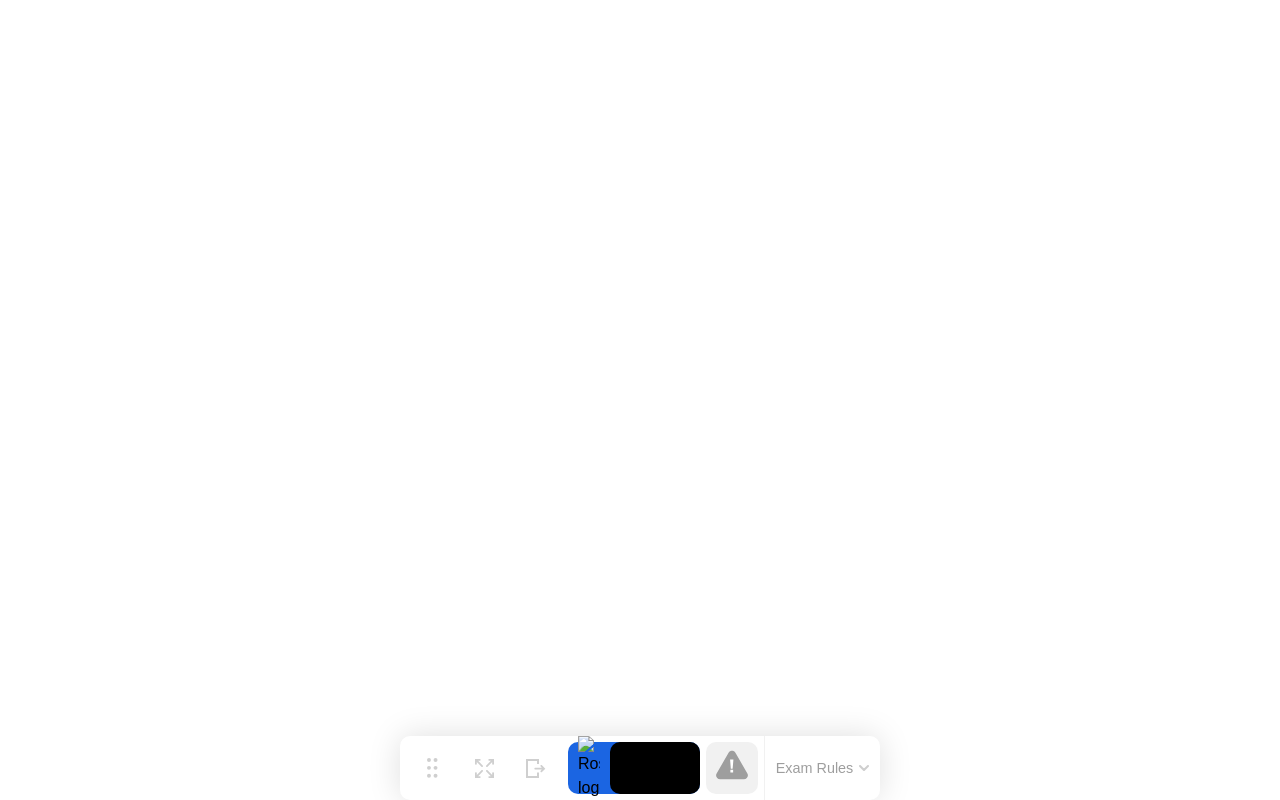 click 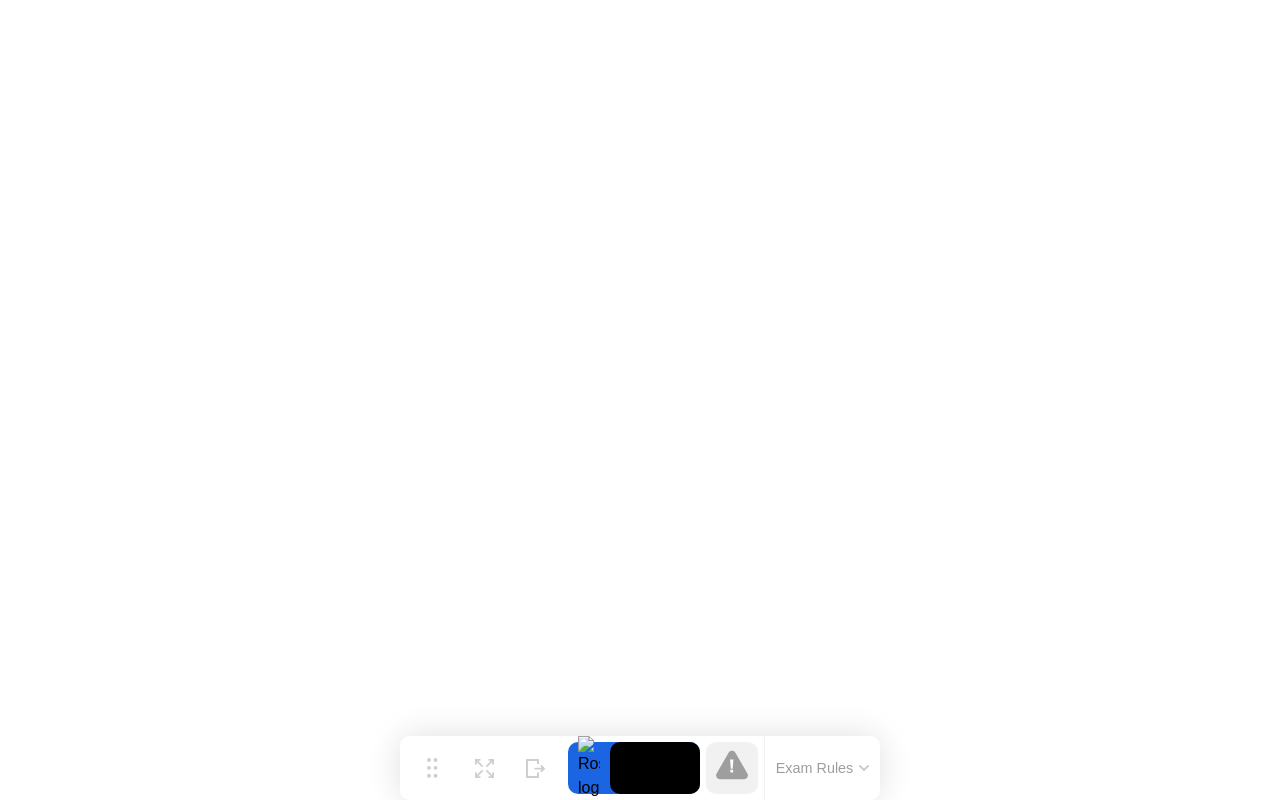 click 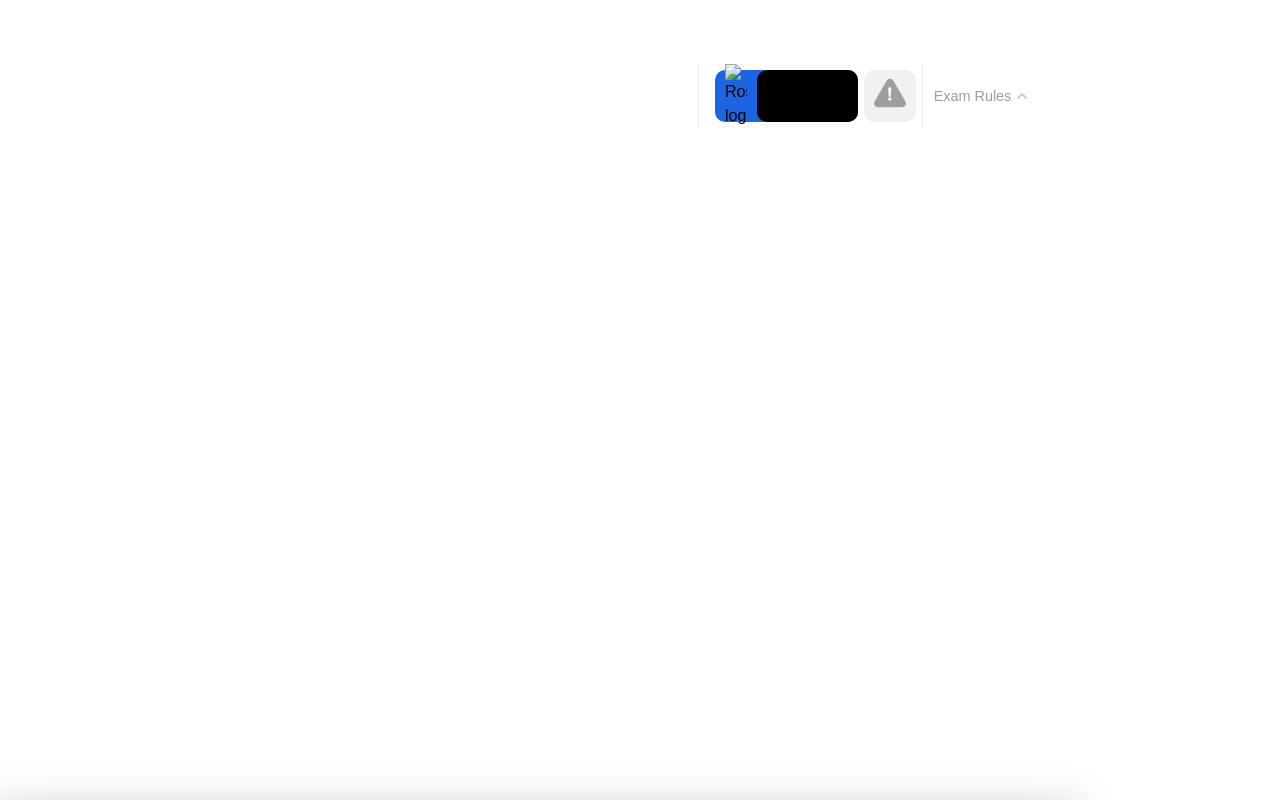 click on "Got it!" at bounding box center (537, 1432) 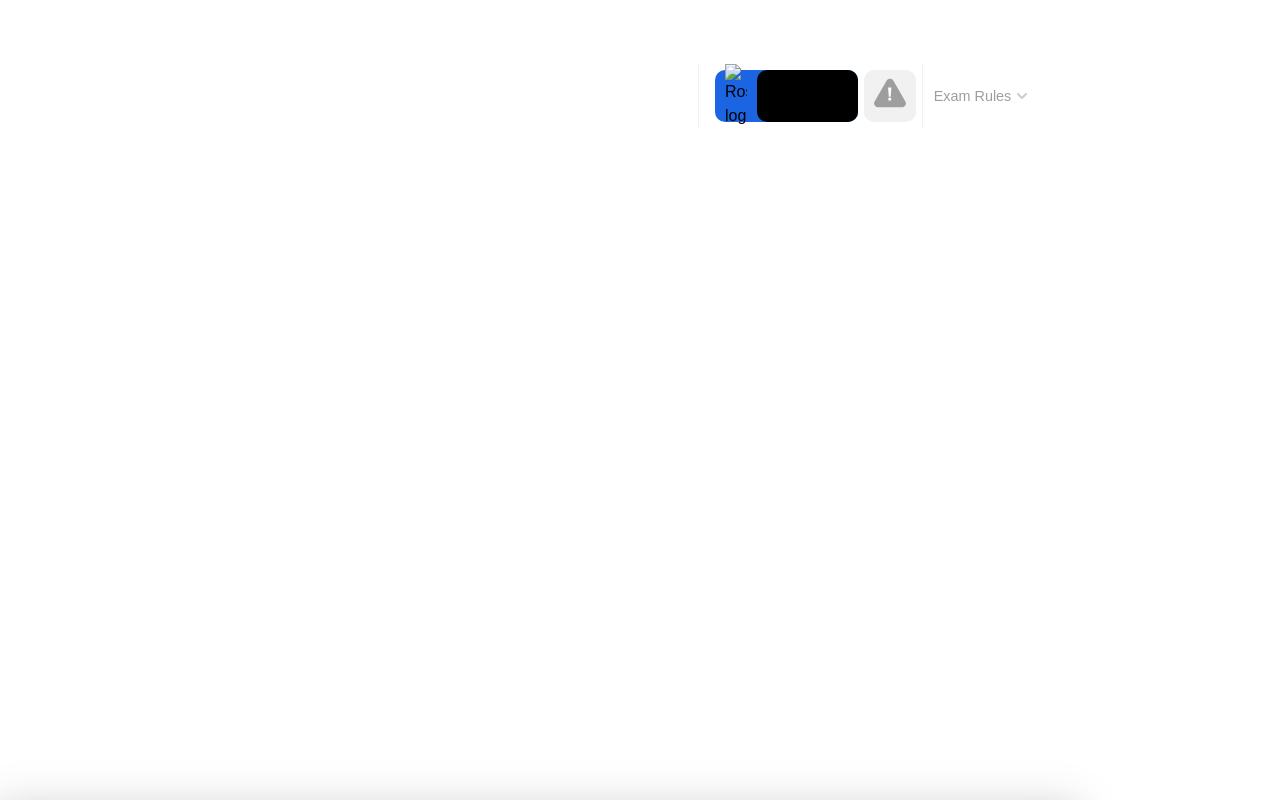 click on "Got it!" at bounding box center [629, 1341] 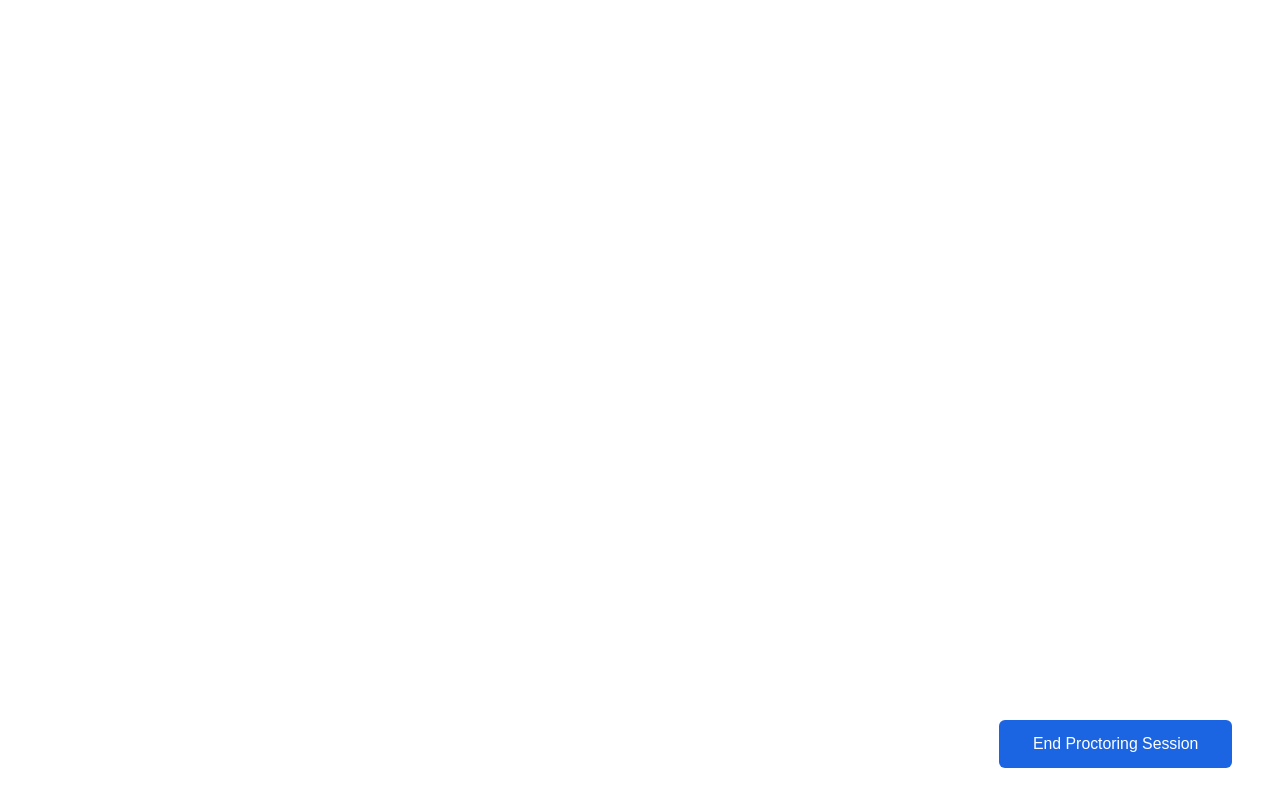 click on "End Proctoring Session" 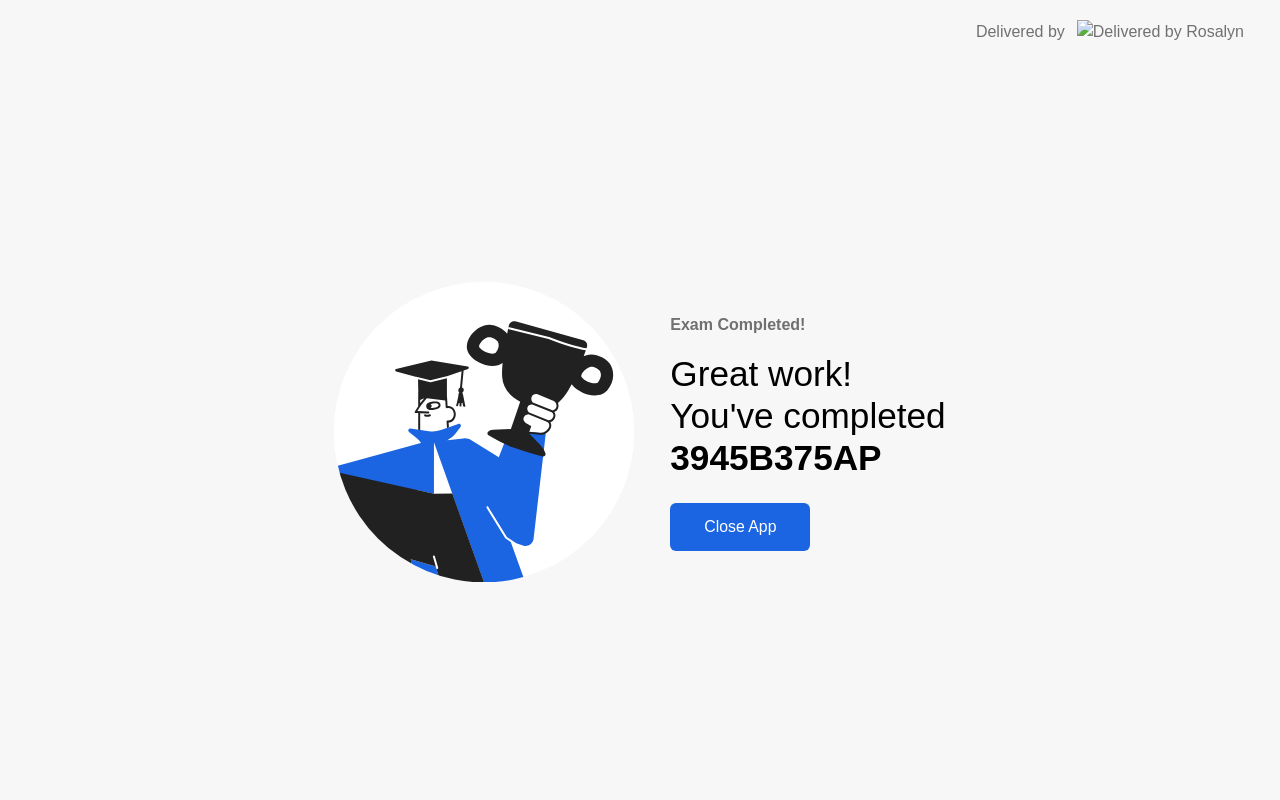 click on "Close App" 